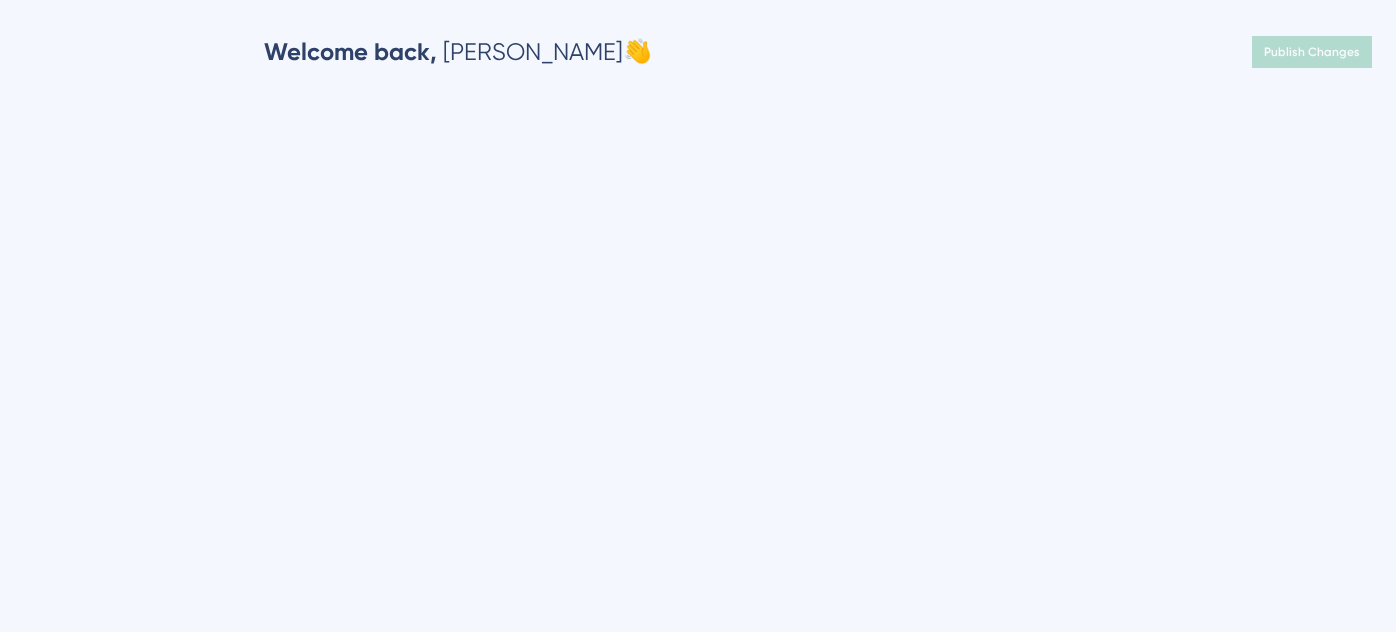 scroll, scrollTop: 0, scrollLeft: 0, axis: both 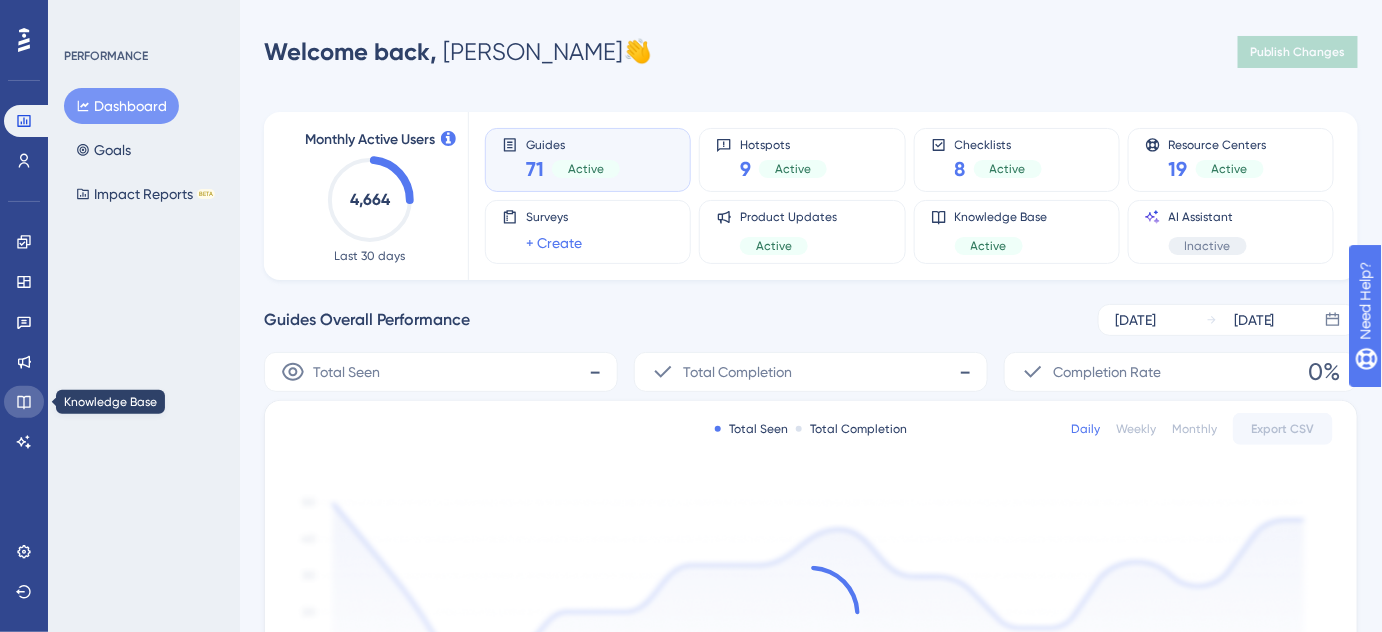 click 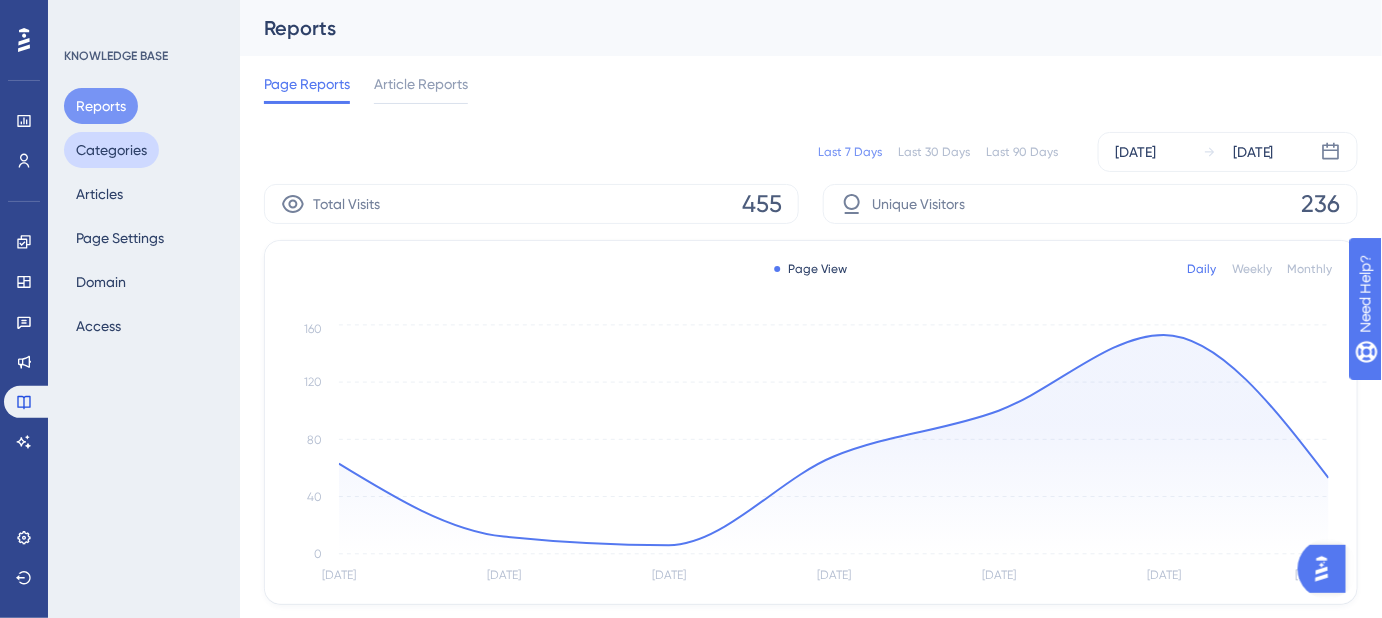click on "Categories" at bounding box center (111, 150) 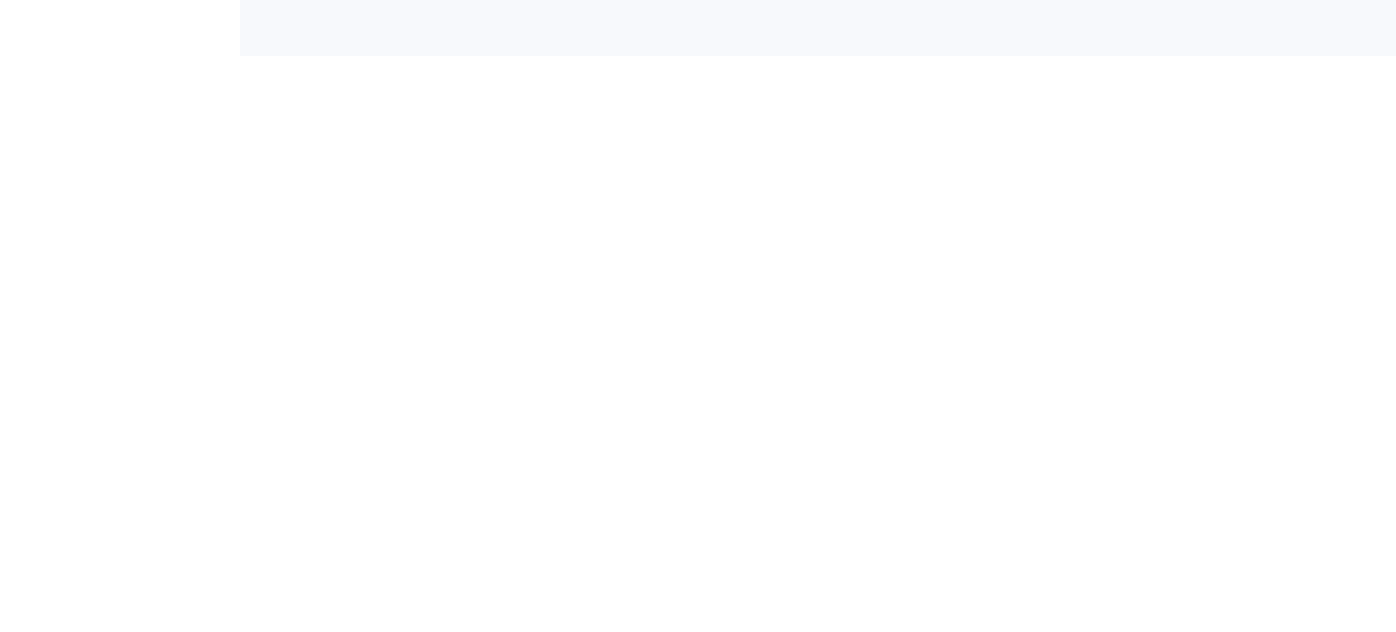 scroll, scrollTop: 0, scrollLeft: 0, axis: both 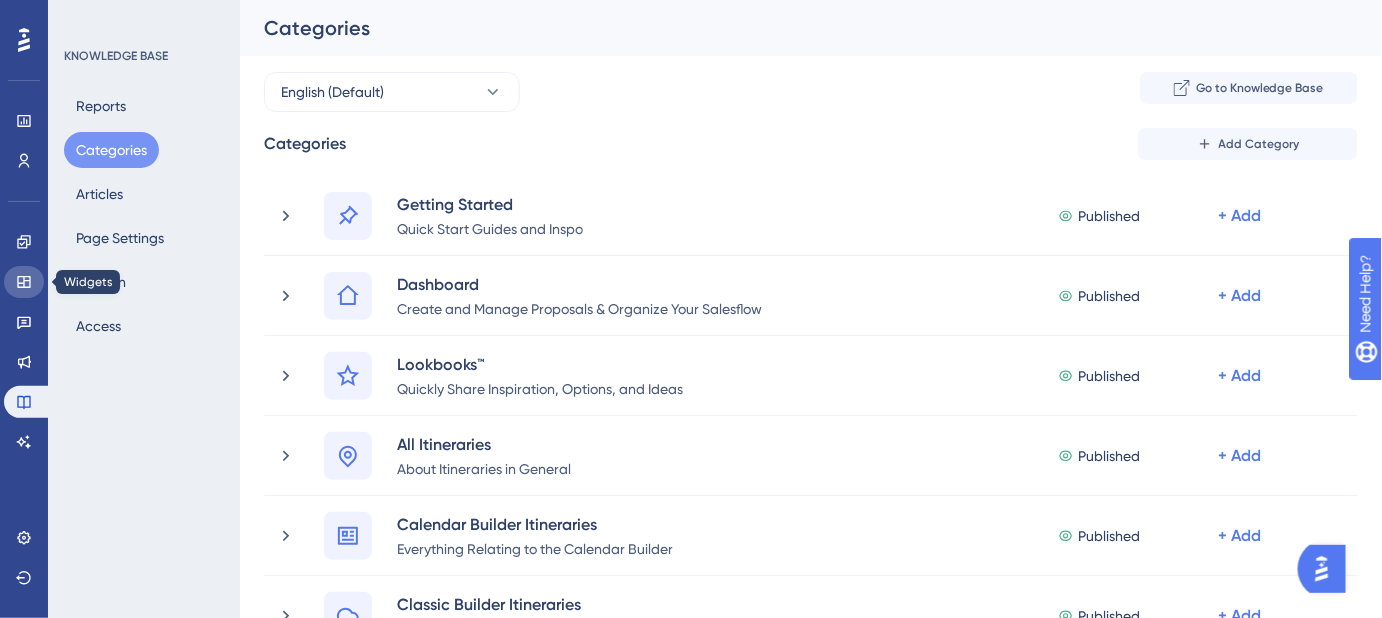 click 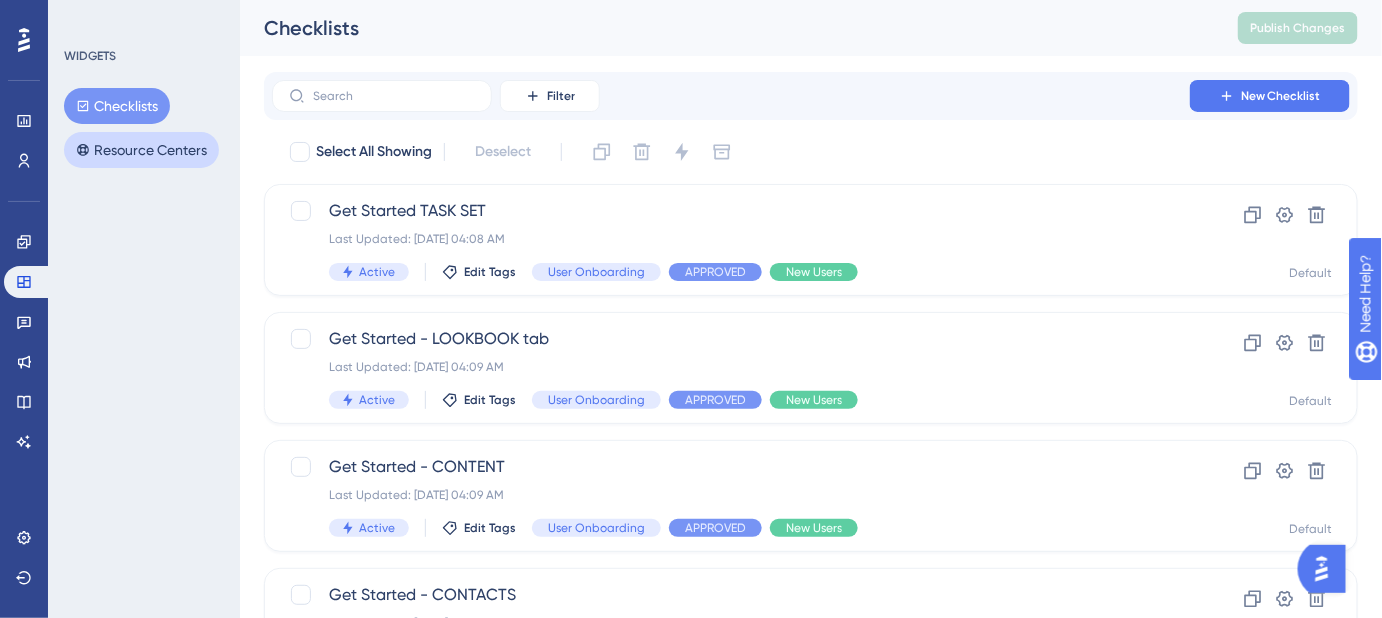 click on "Resource Centers" at bounding box center [141, 150] 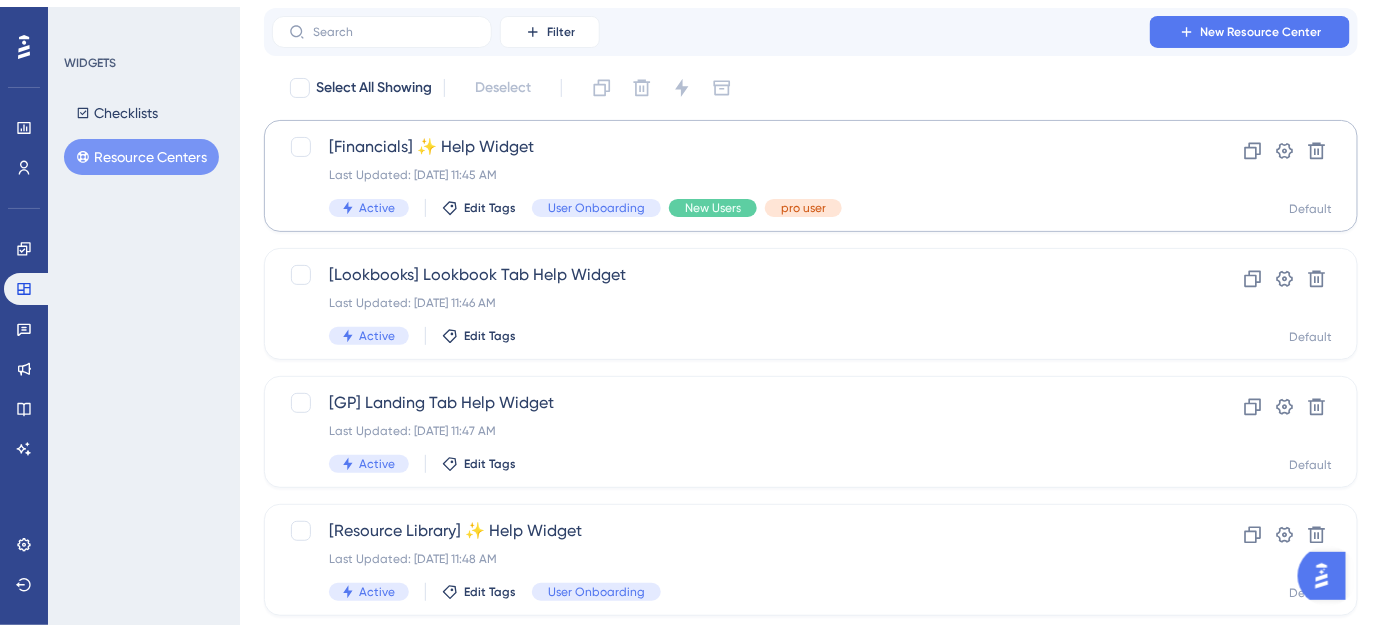 scroll, scrollTop: 90, scrollLeft: 0, axis: vertical 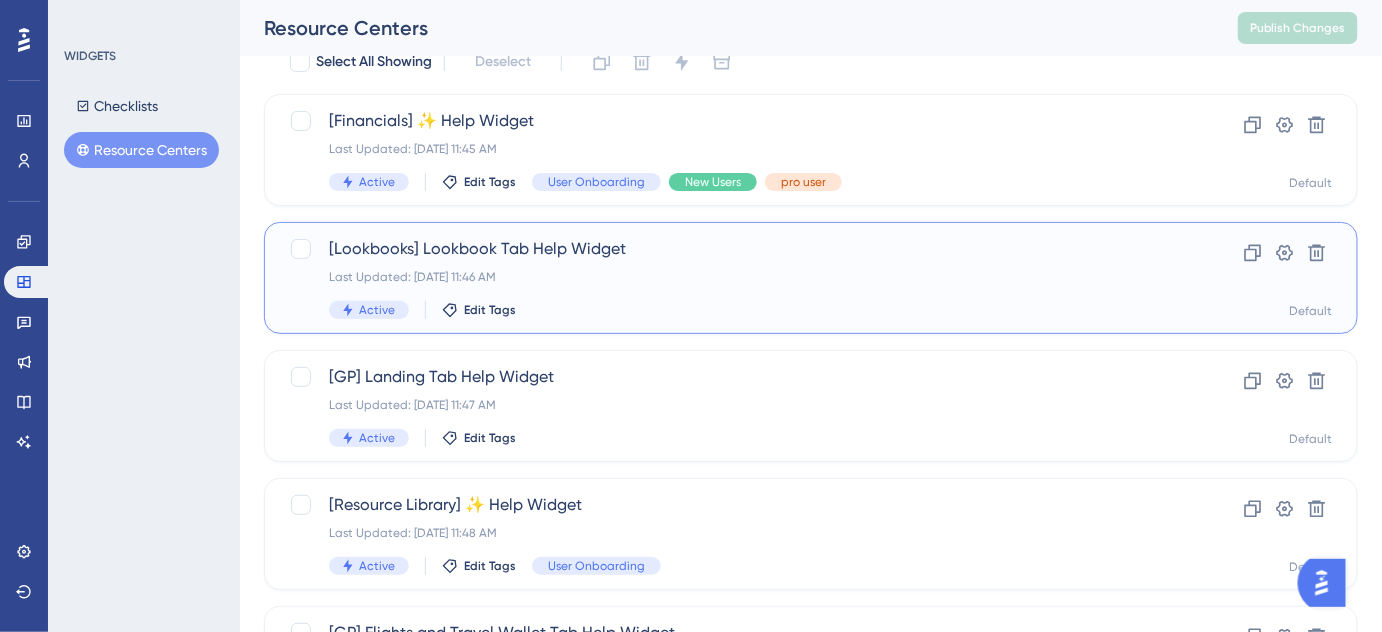 click on "[Lookbooks] Lookbook Tab Help Widget" at bounding box center (731, 249) 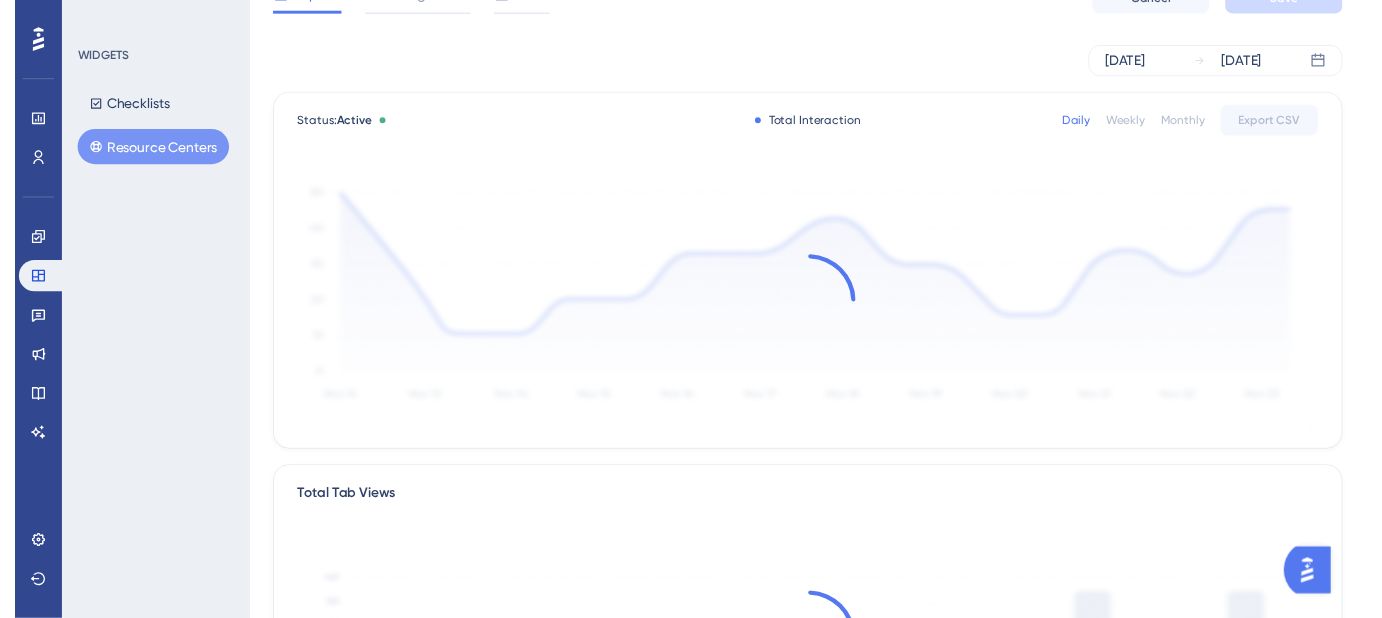scroll, scrollTop: 0, scrollLeft: 0, axis: both 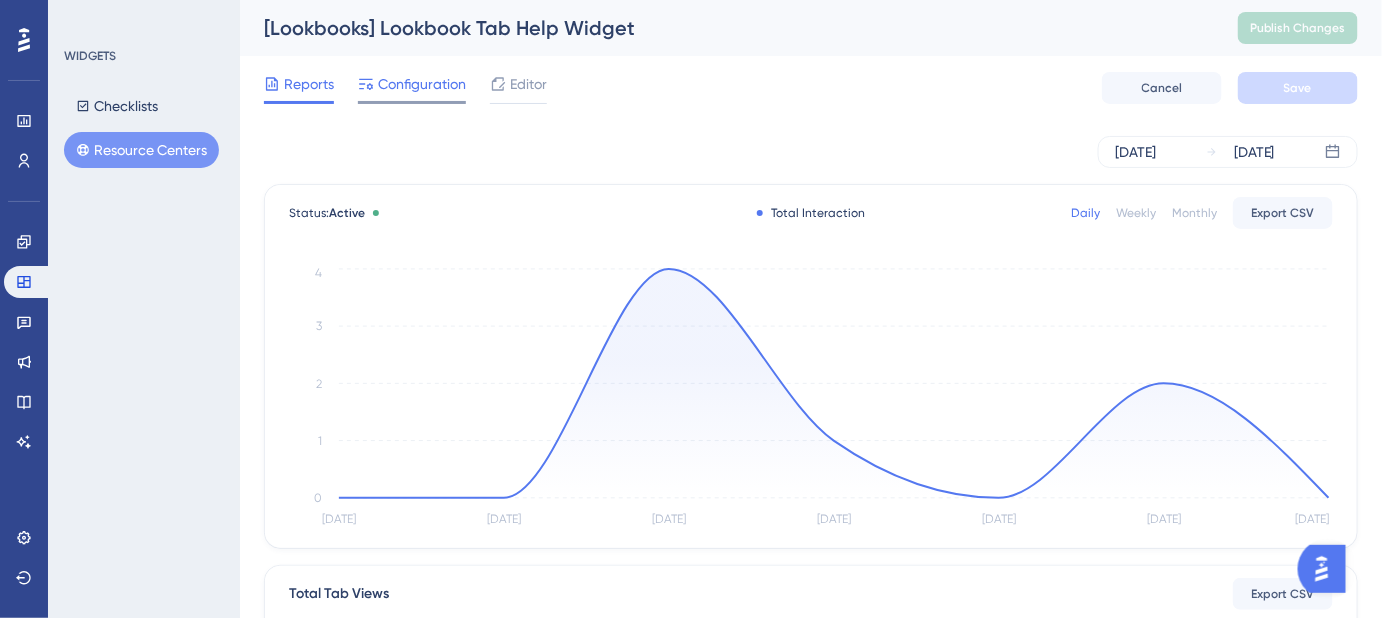 click on "Configuration" at bounding box center [422, 84] 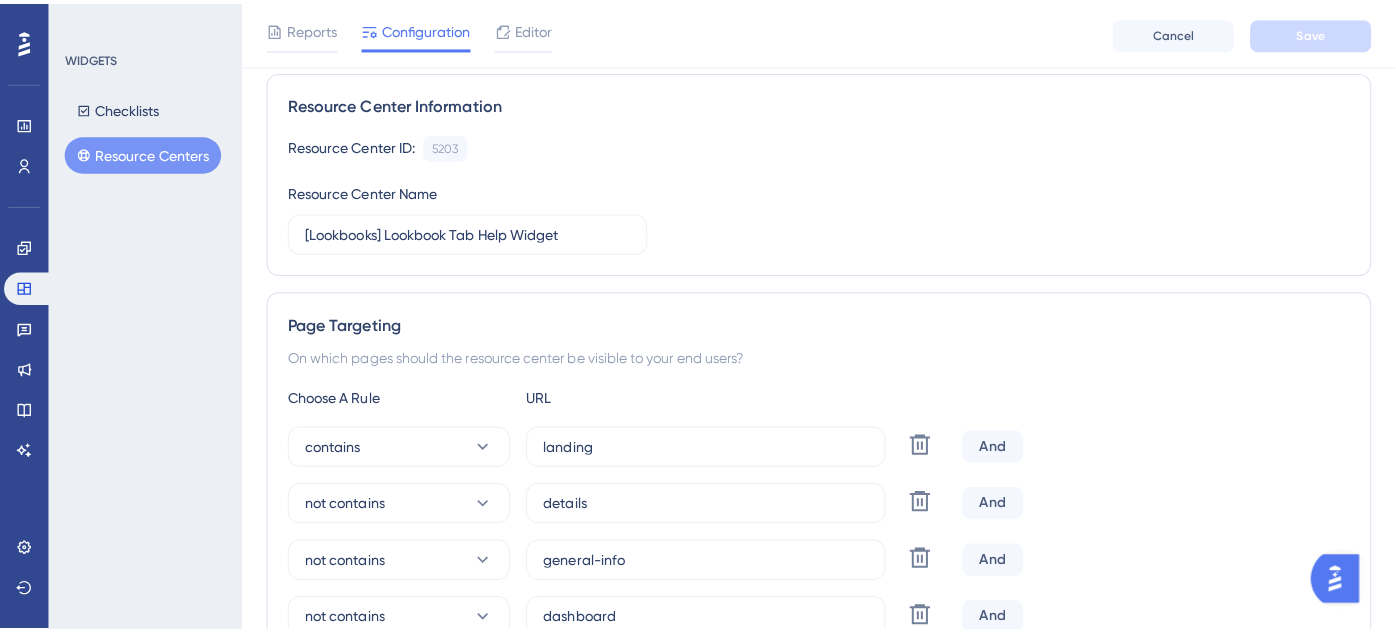 scroll, scrollTop: 0, scrollLeft: 0, axis: both 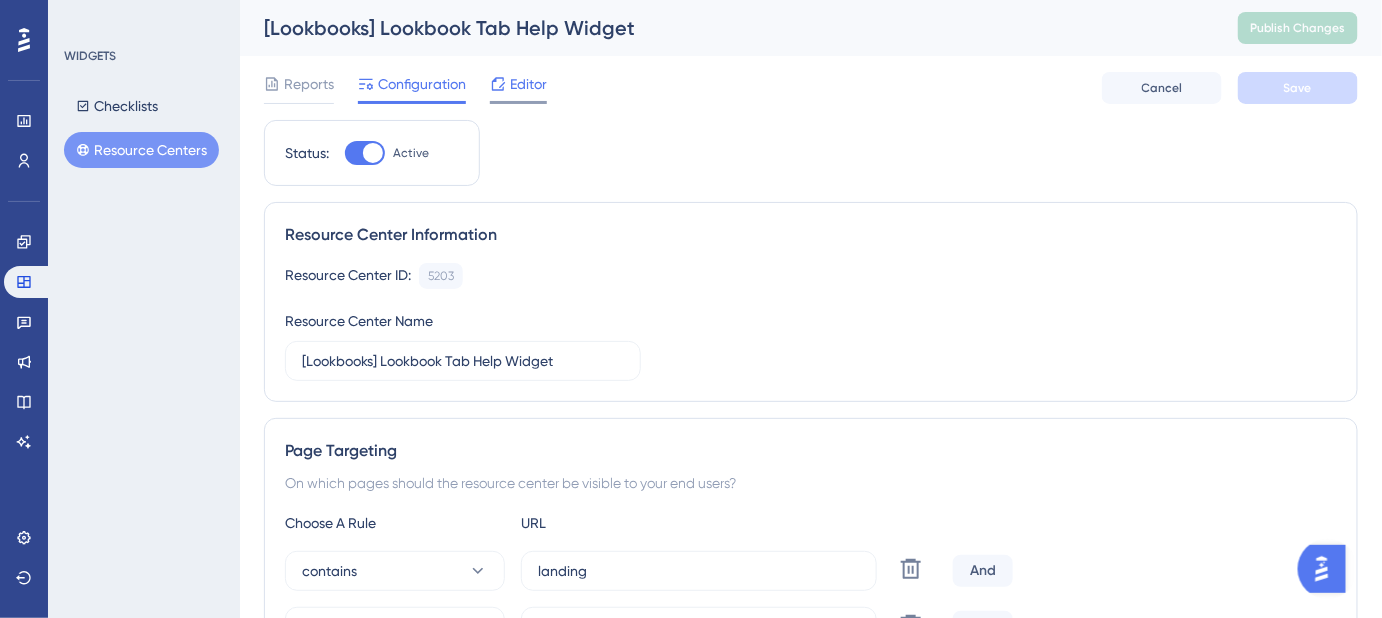 click on "Editor" at bounding box center [528, 84] 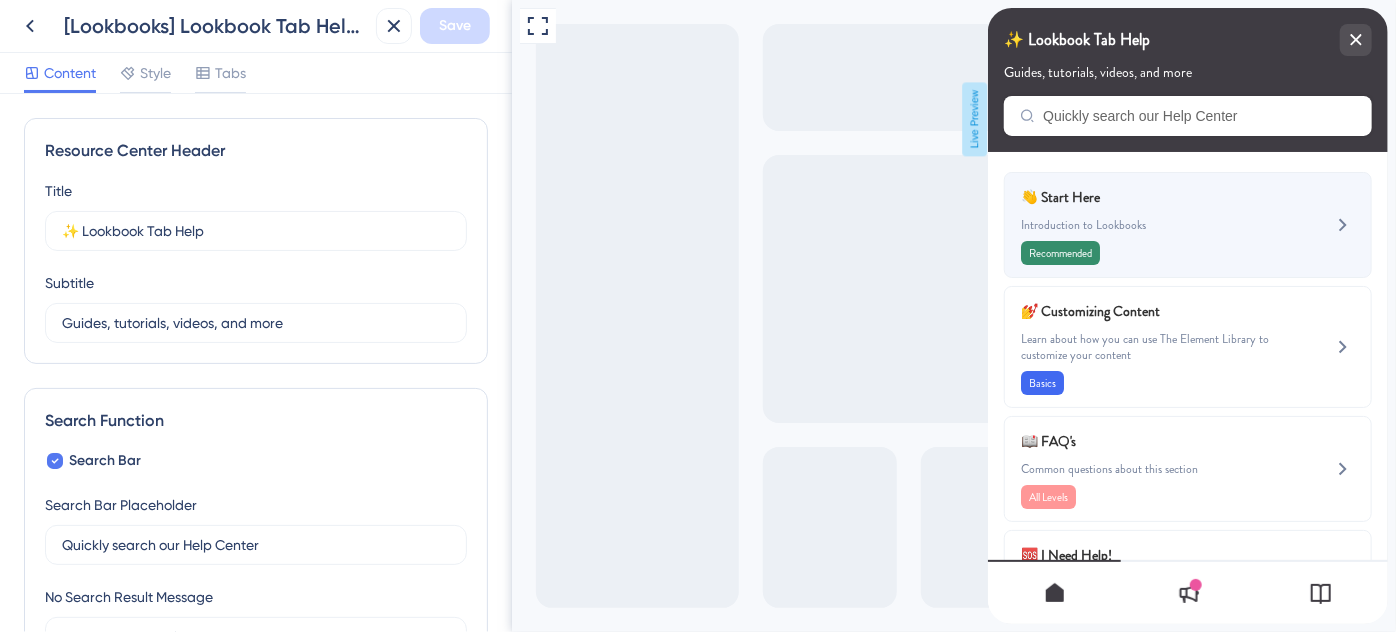 scroll, scrollTop: 0, scrollLeft: 0, axis: both 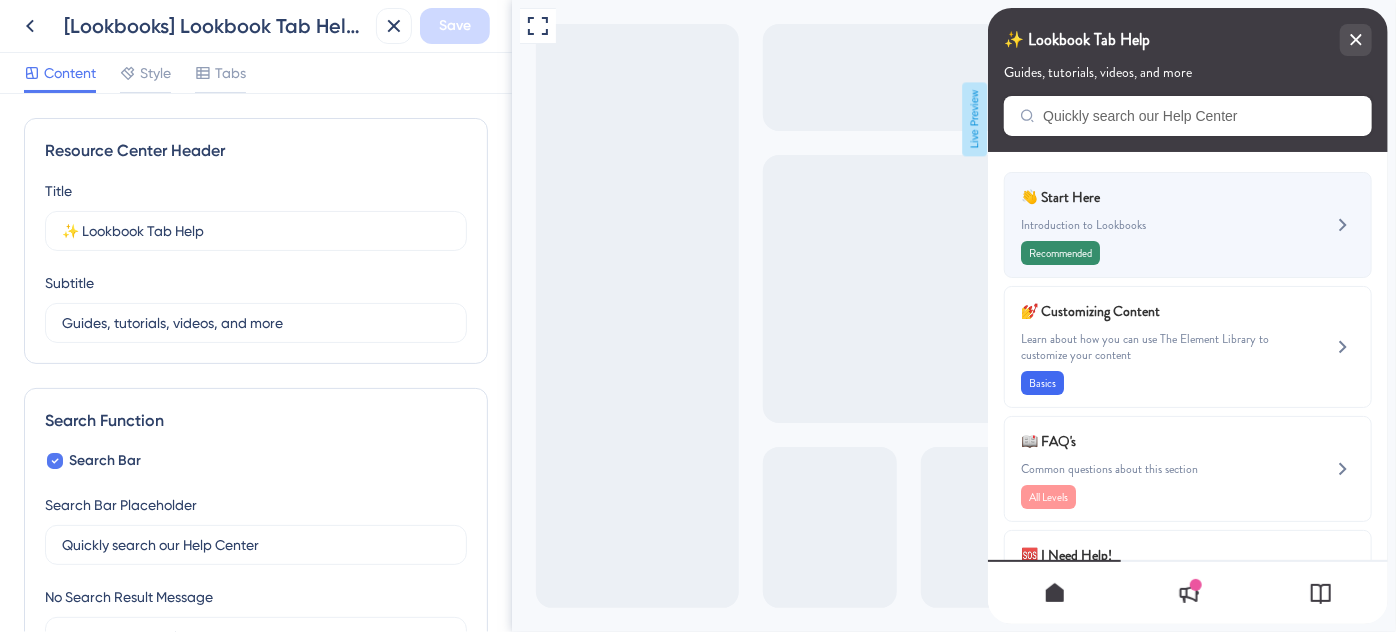 click 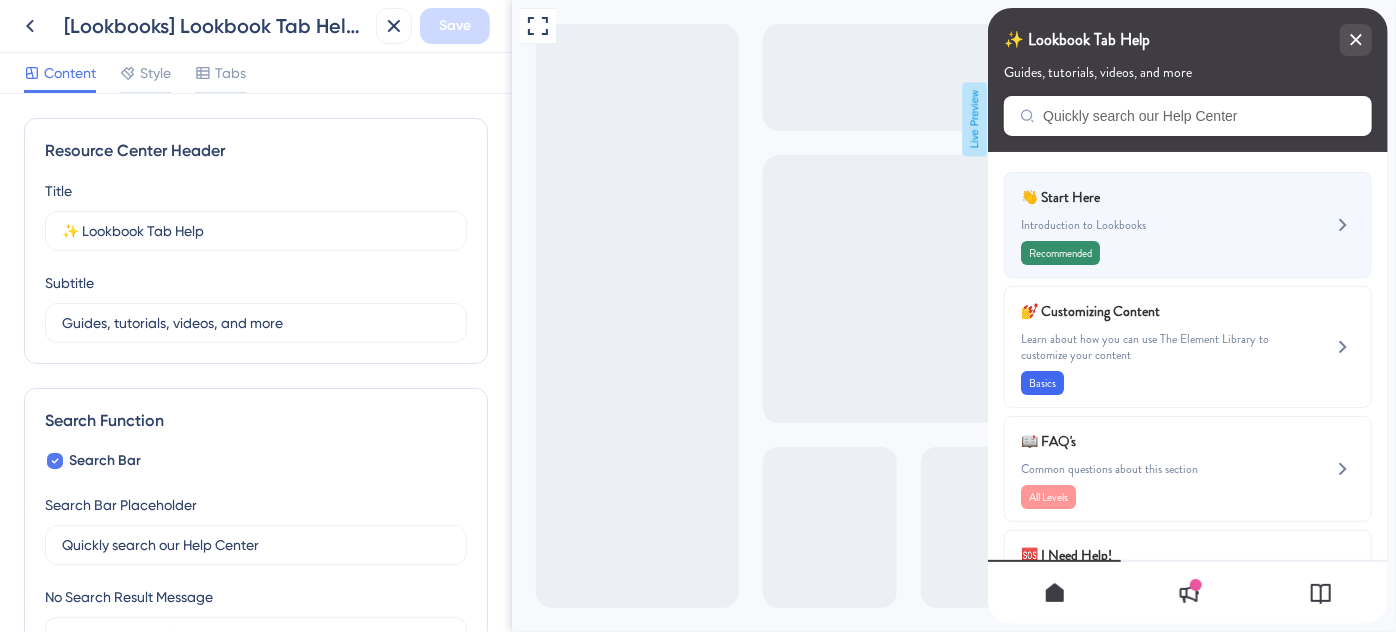 click 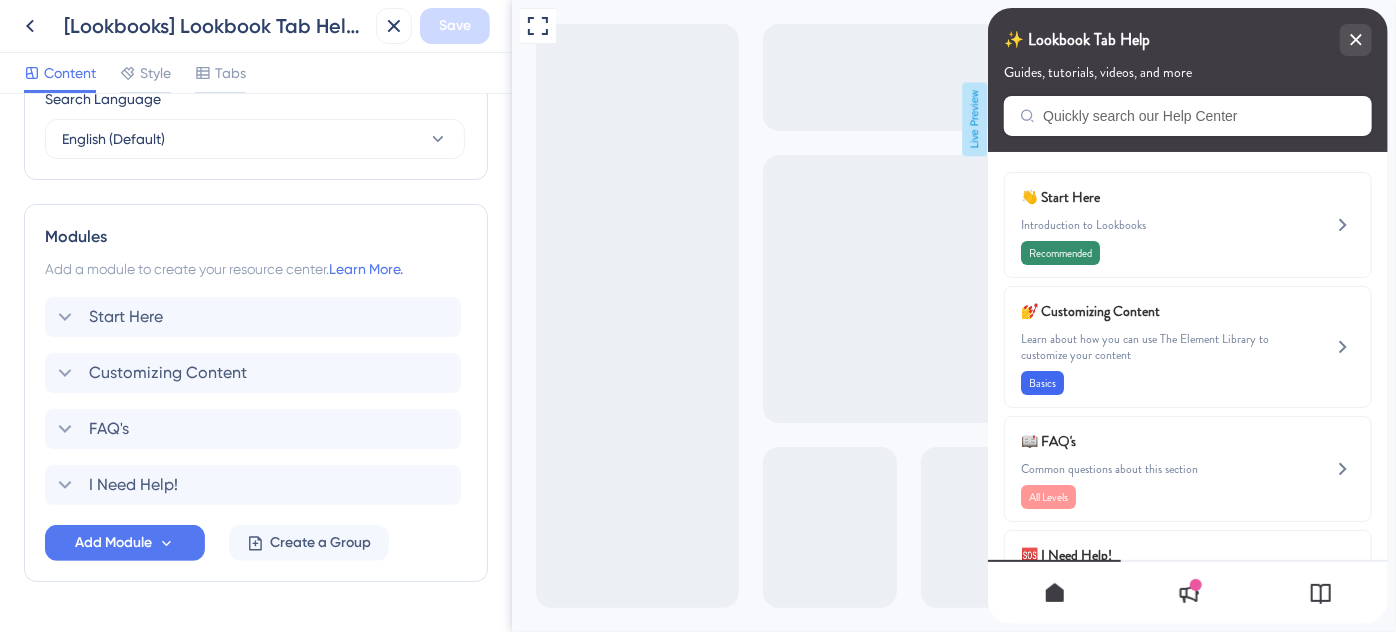 scroll, scrollTop: 870, scrollLeft: 0, axis: vertical 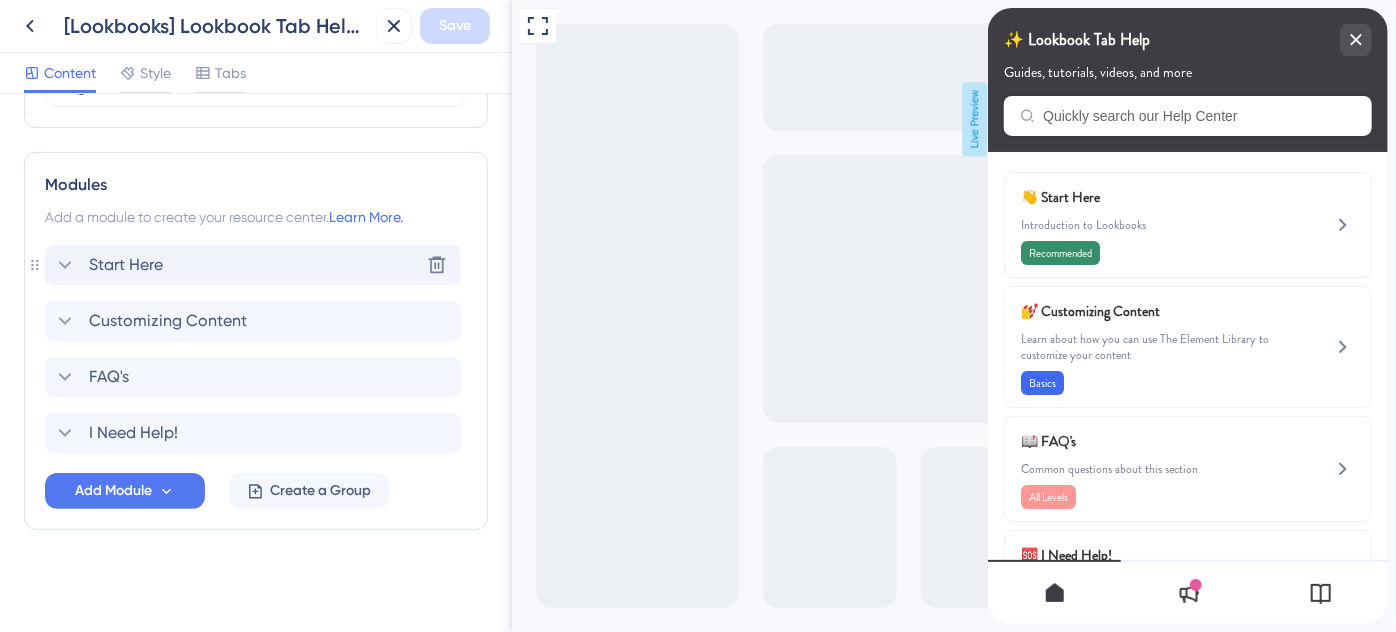 click 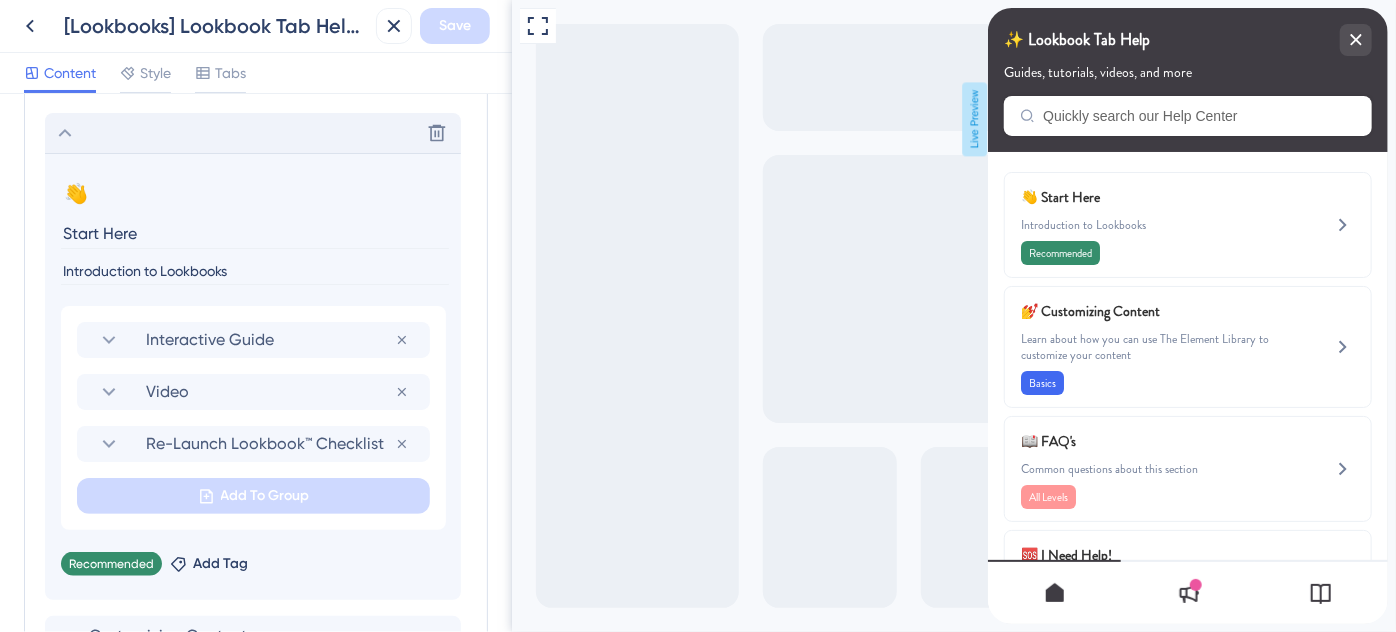 scroll, scrollTop: 961, scrollLeft: 0, axis: vertical 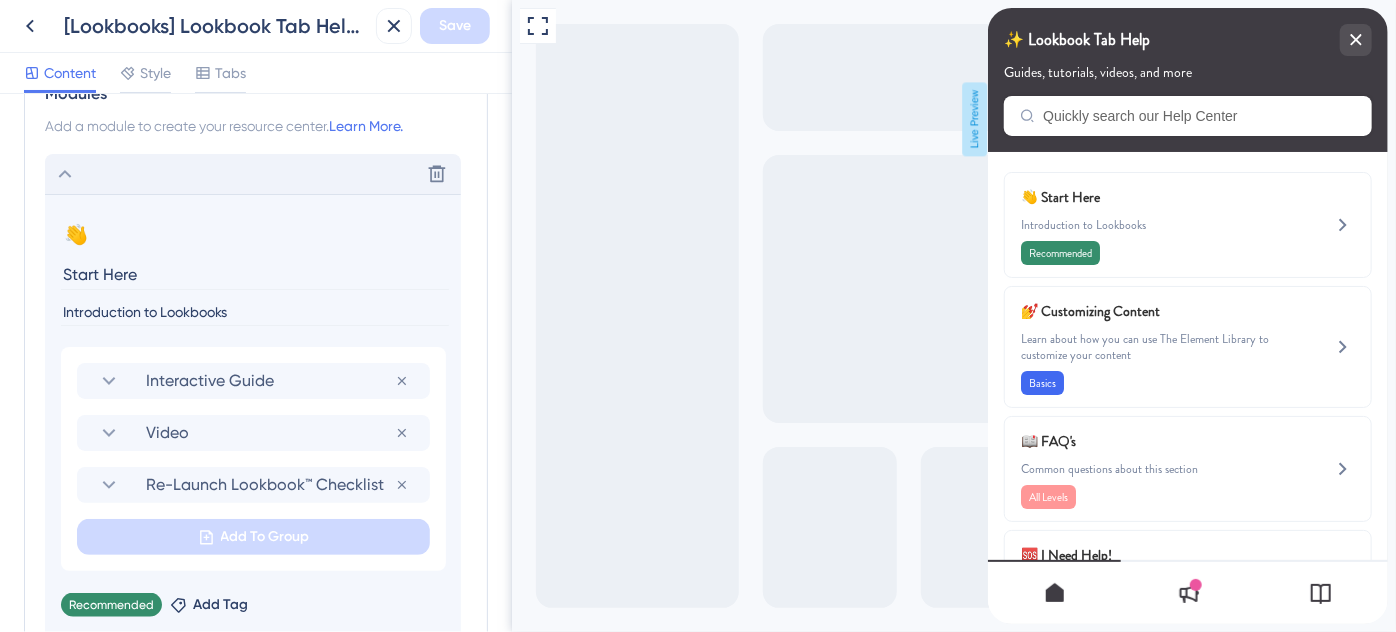 click 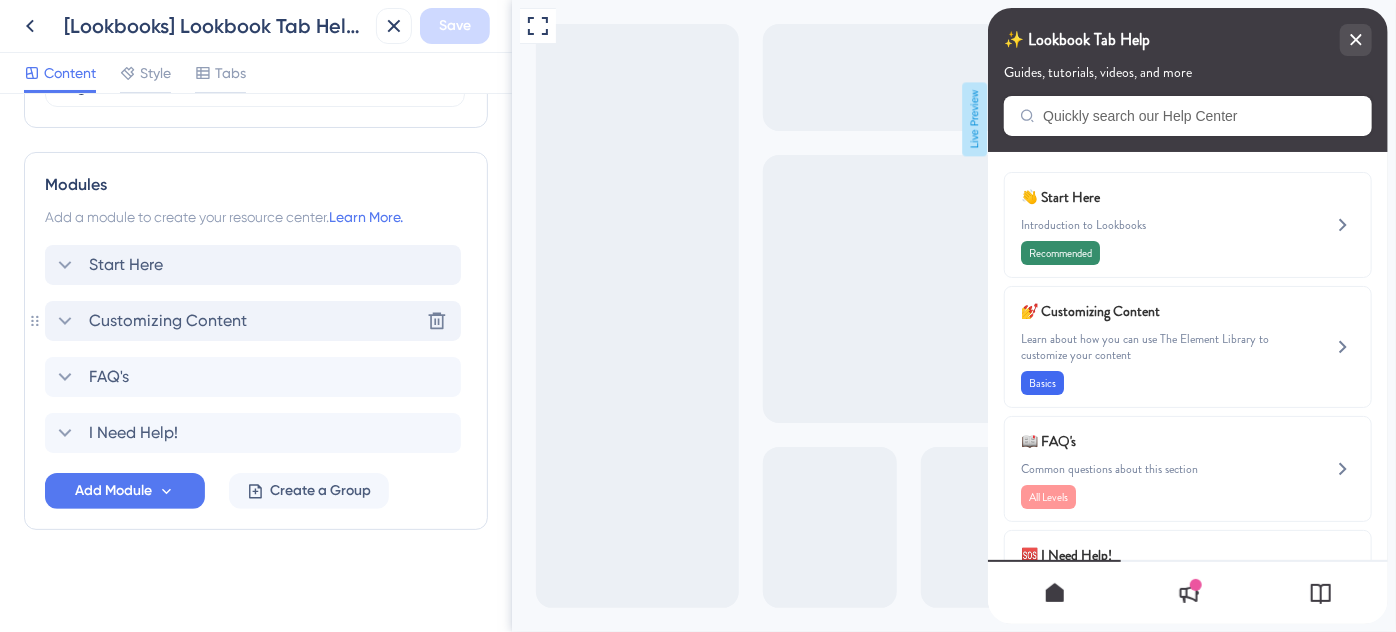 click 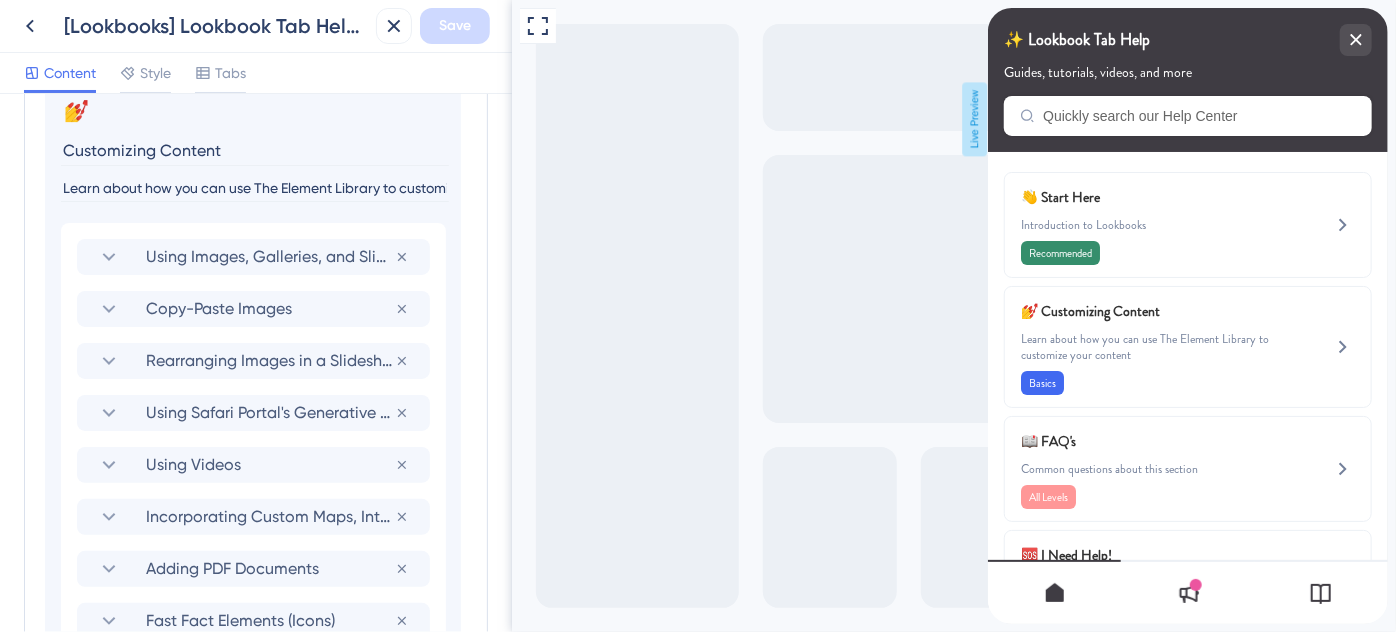 scroll, scrollTop: 1052, scrollLeft: 0, axis: vertical 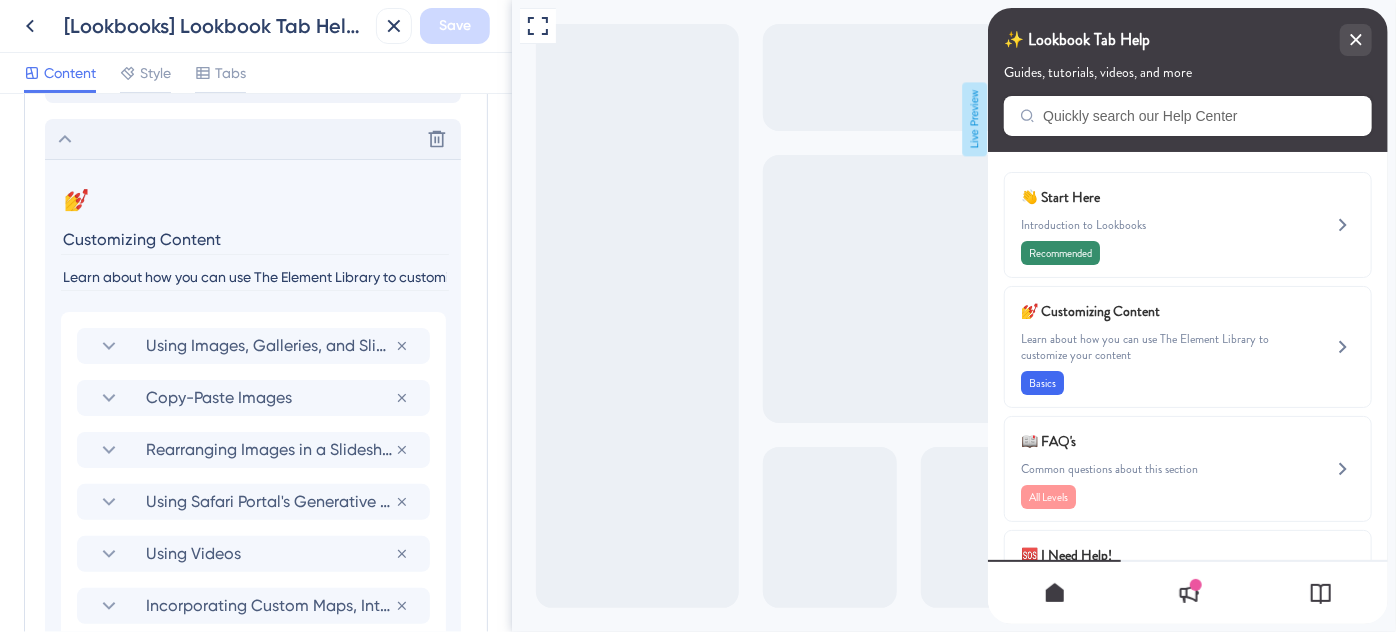 click 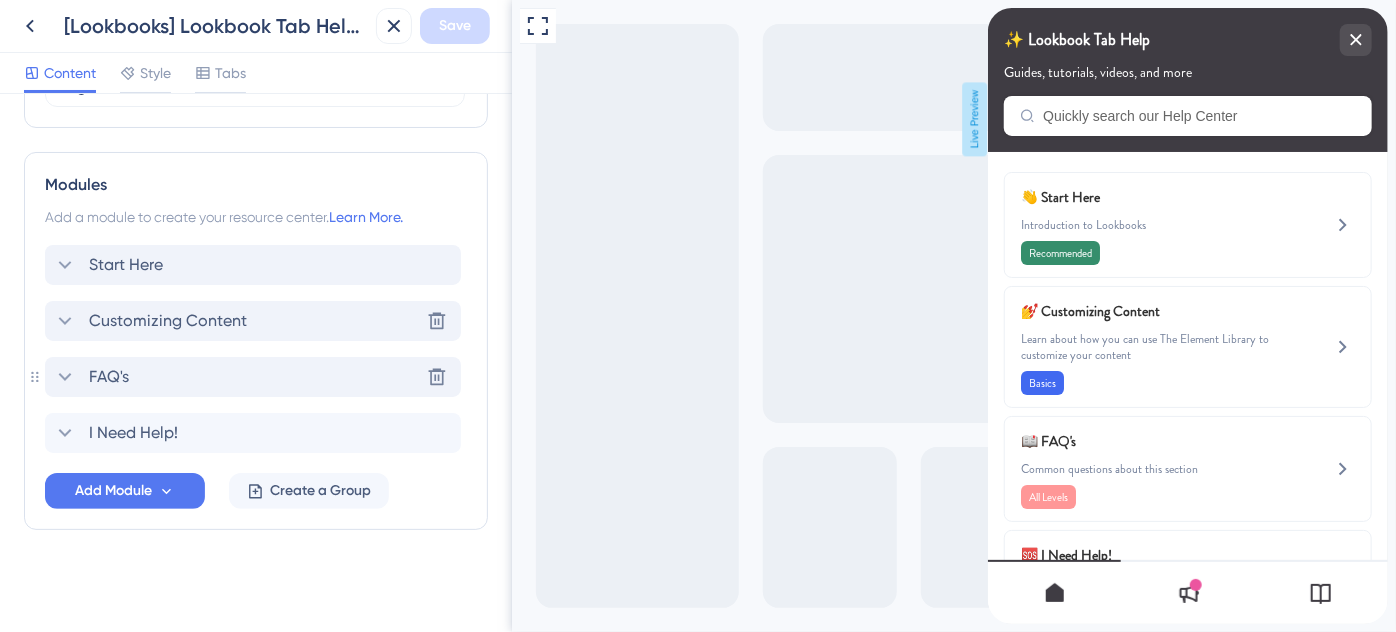 click 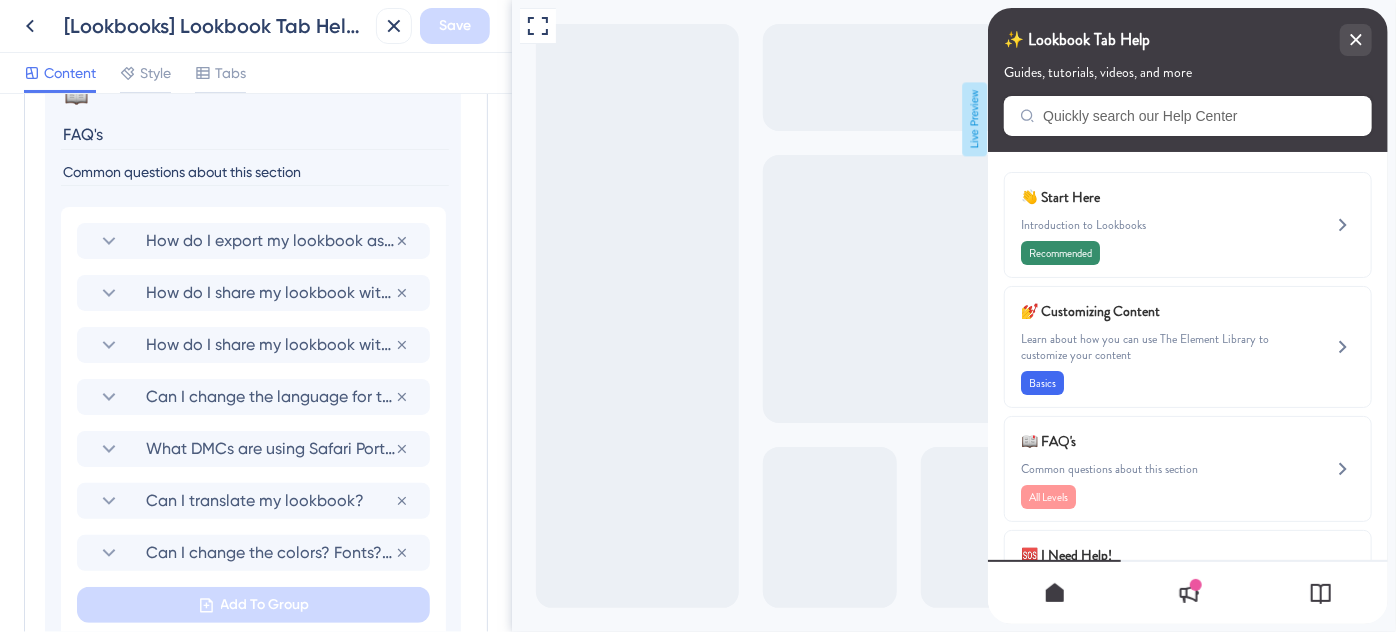 scroll, scrollTop: 1234, scrollLeft: 0, axis: vertical 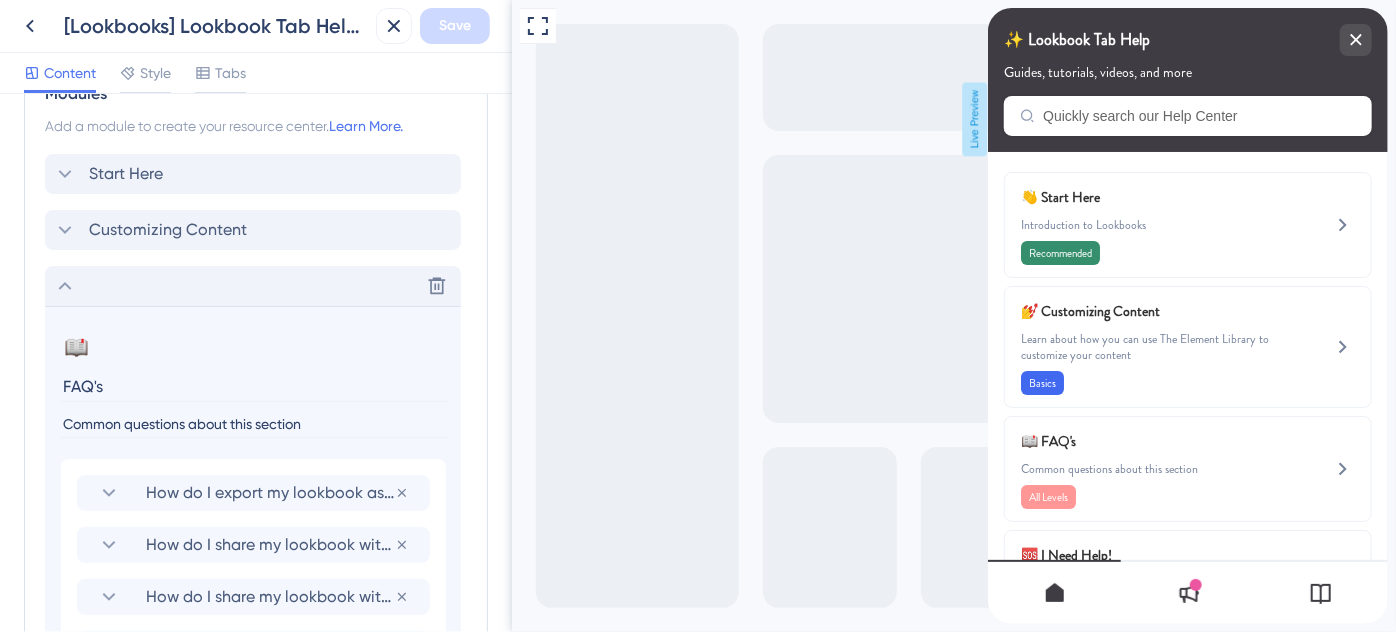 click 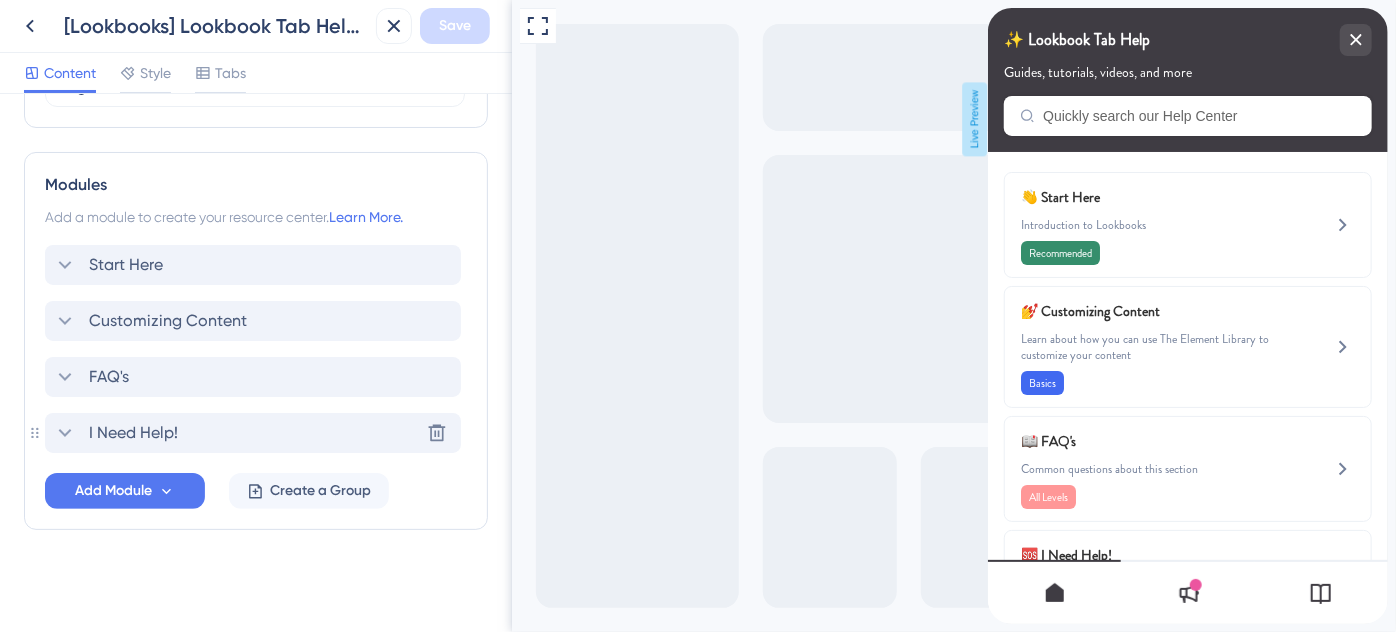 click 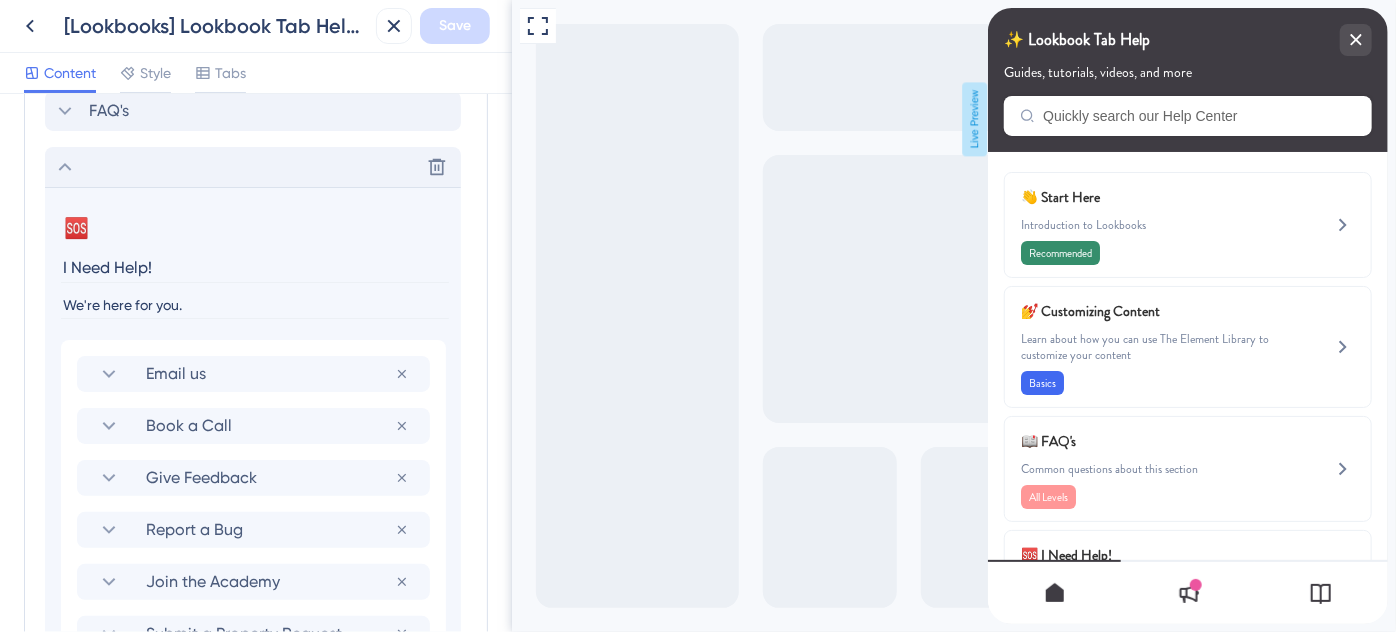 scroll, scrollTop: 1143, scrollLeft: 0, axis: vertical 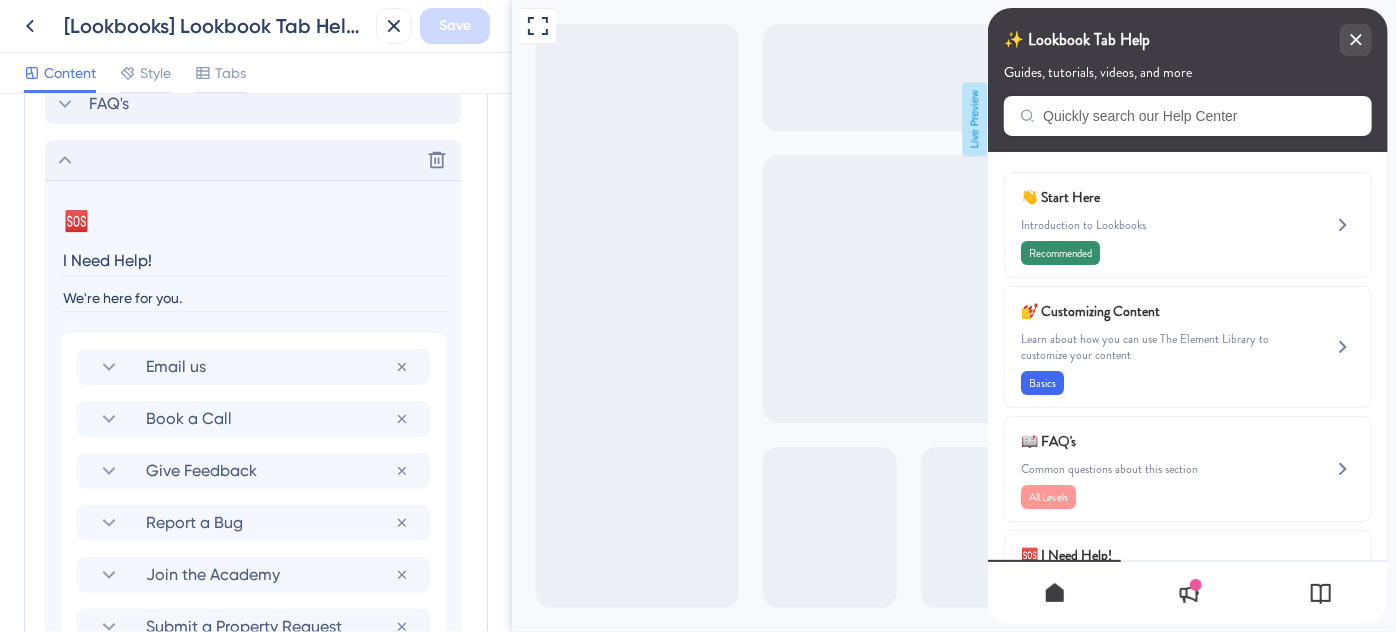click 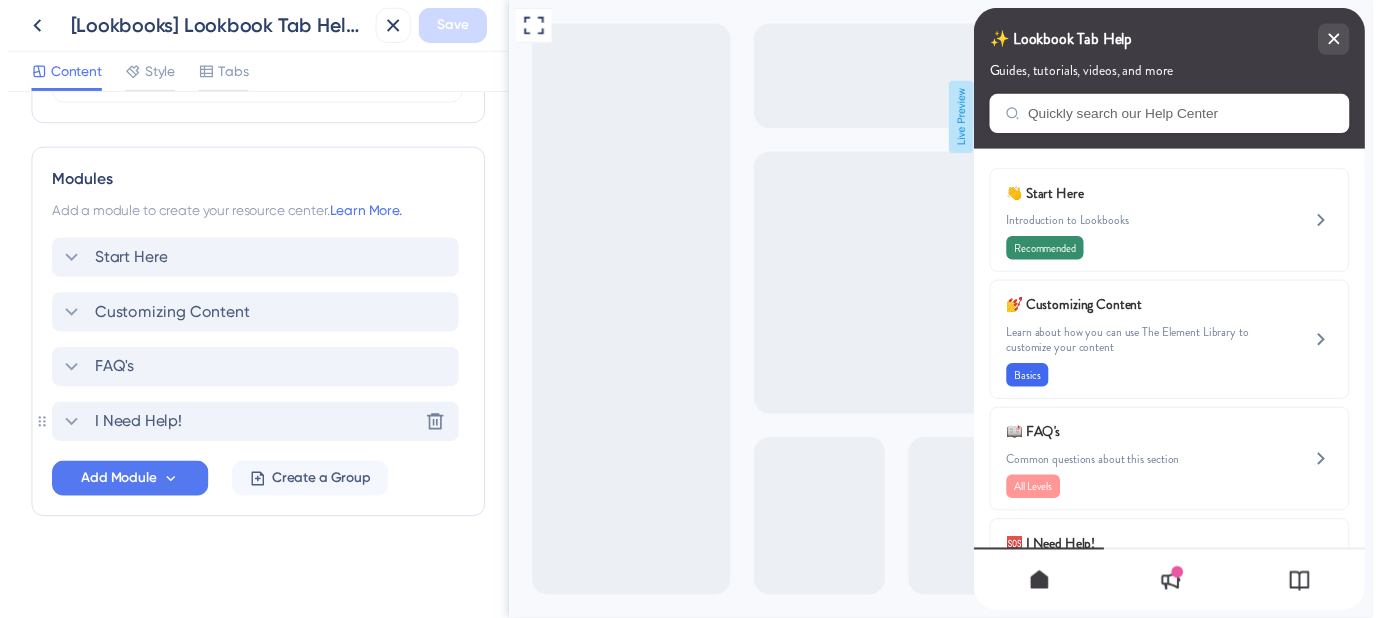 scroll, scrollTop: 870, scrollLeft: 0, axis: vertical 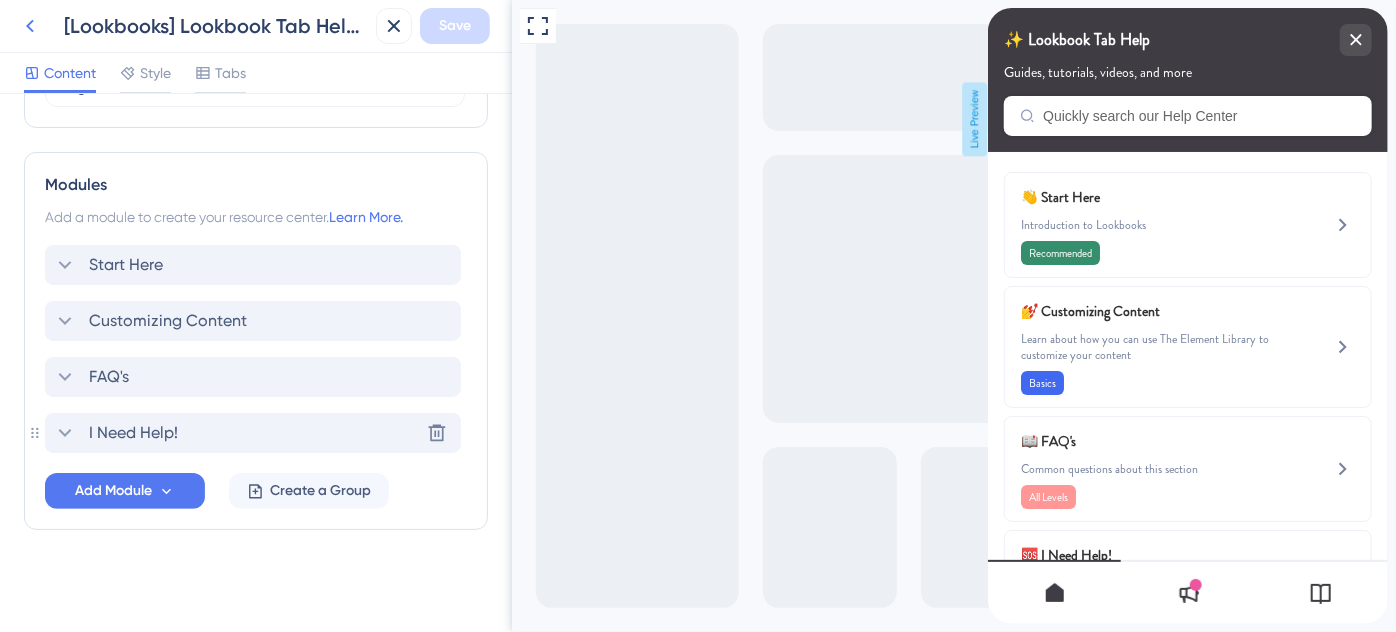 click 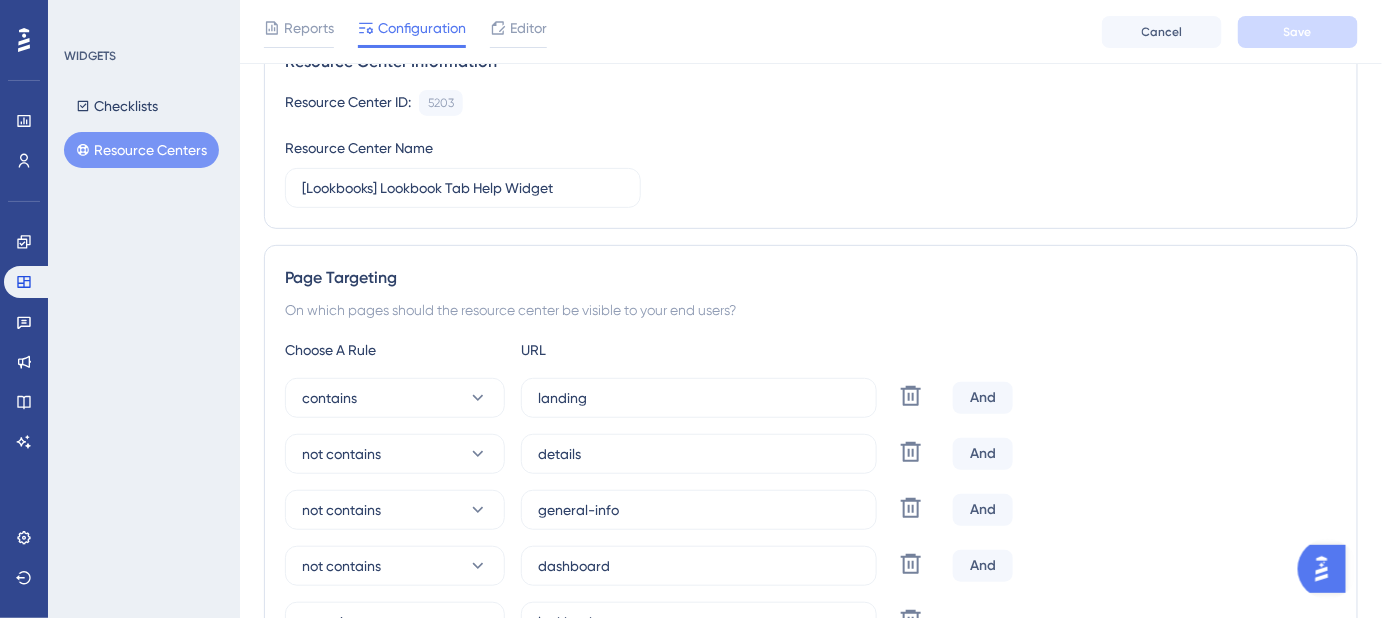 scroll, scrollTop: 0, scrollLeft: 0, axis: both 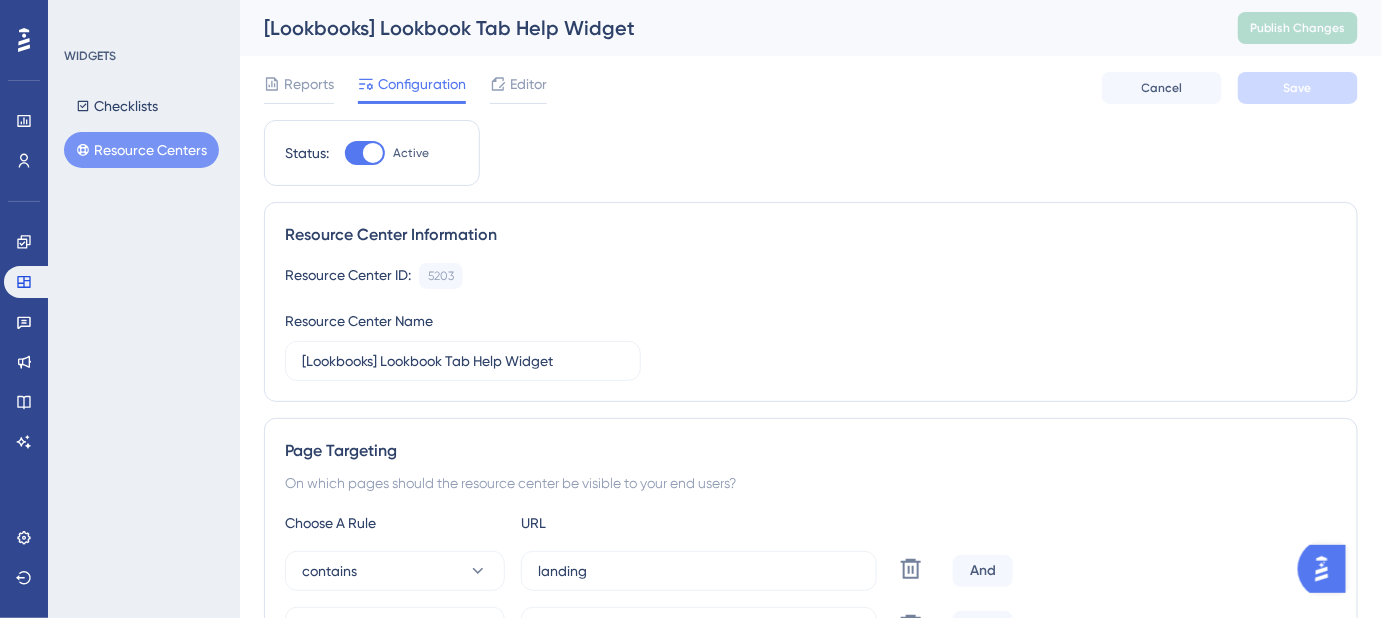 click on "Resource Centers" at bounding box center (141, 150) 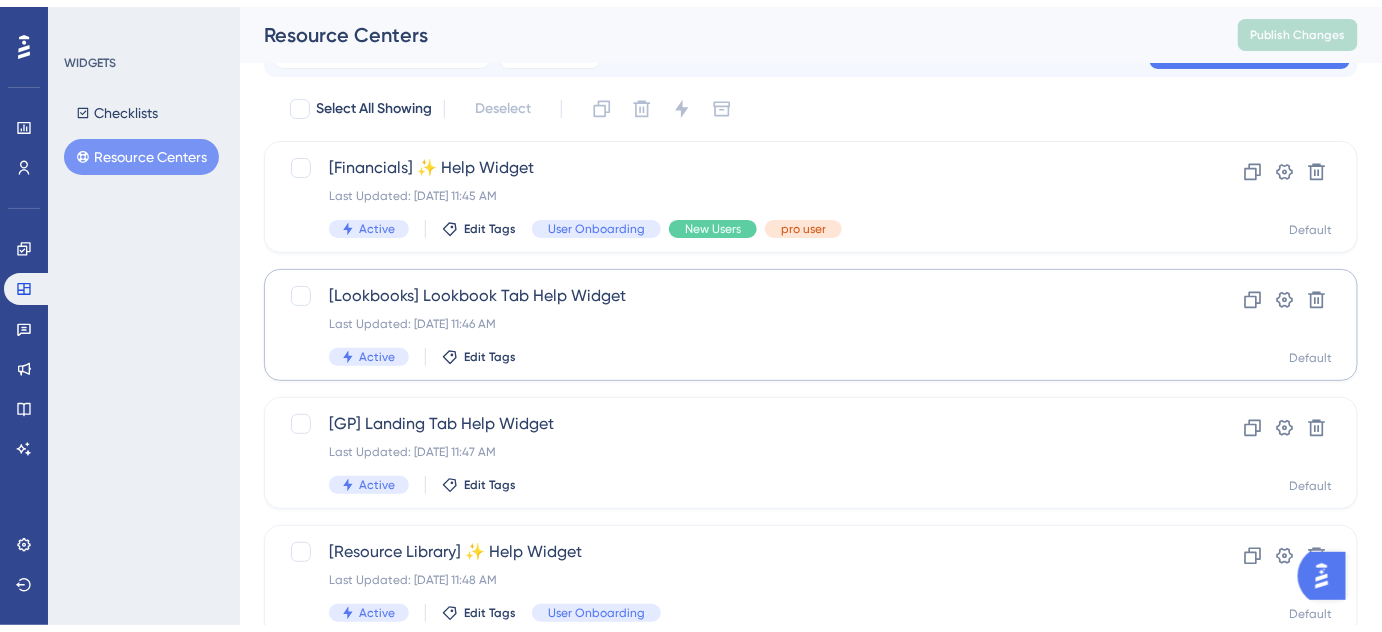 scroll, scrollTop: 90, scrollLeft: 0, axis: vertical 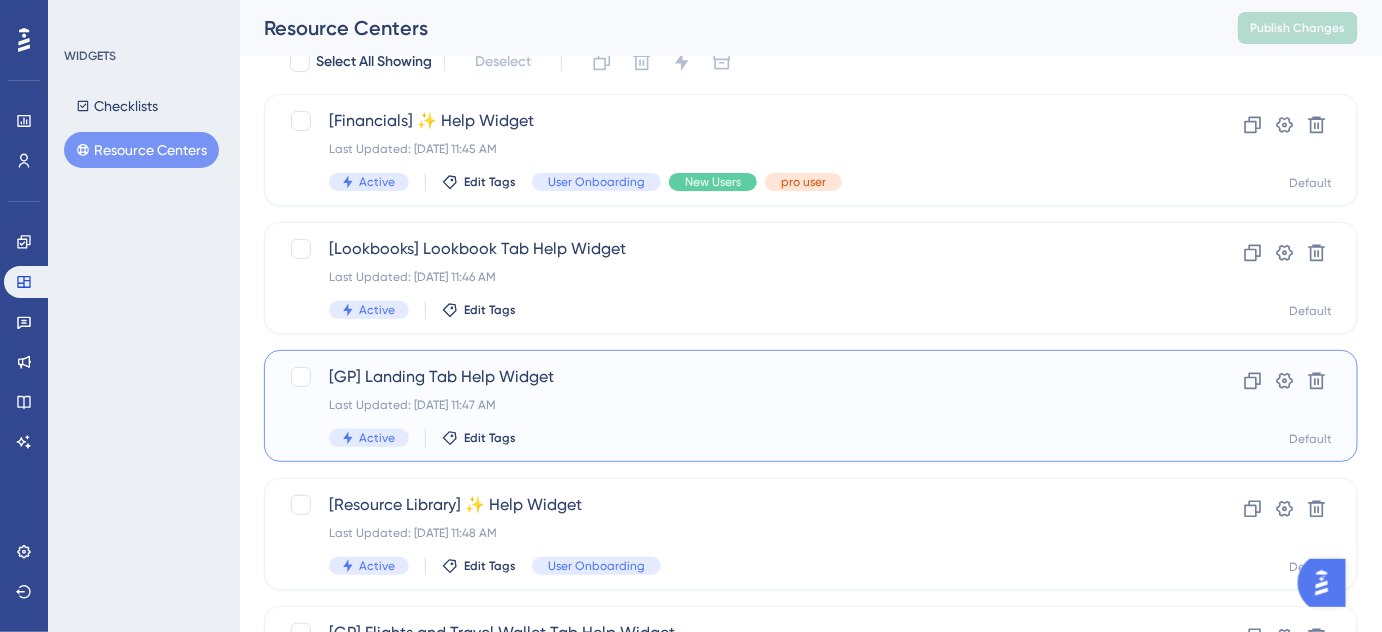 click on "[GP] Landing Tab Help Widget" at bounding box center (731, 377) 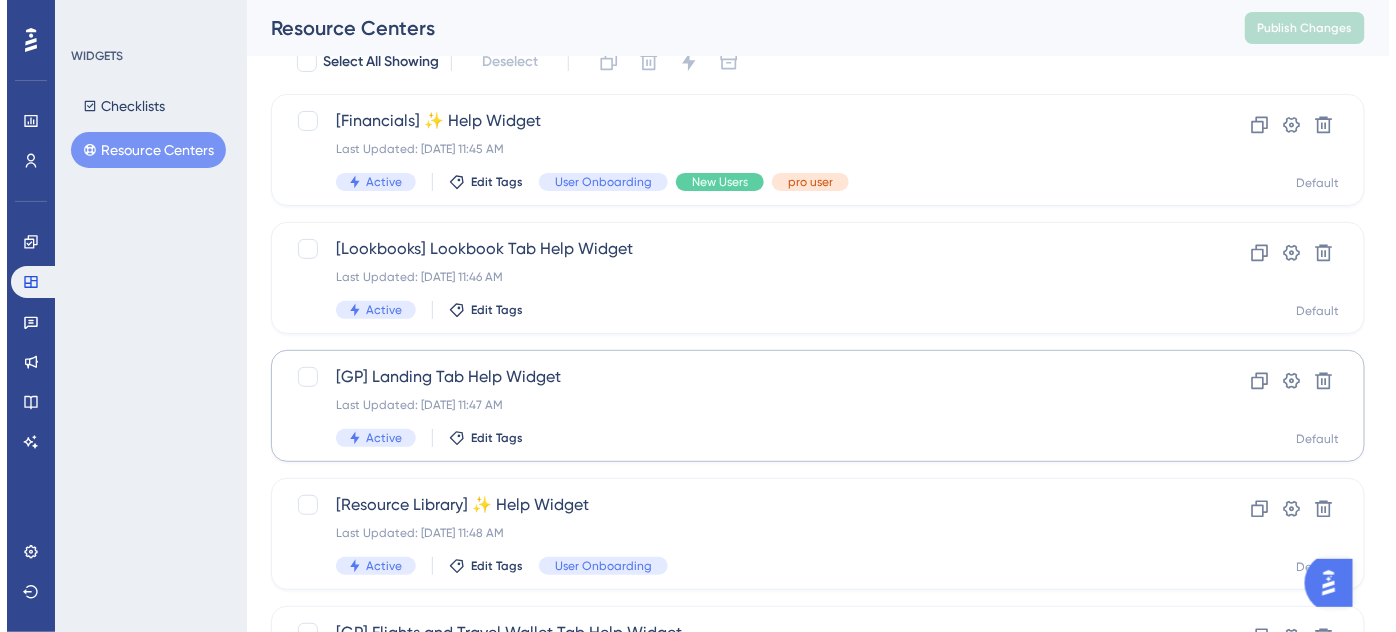 scroll, scrollTop: 0, scrollLeft: 0, axis: both 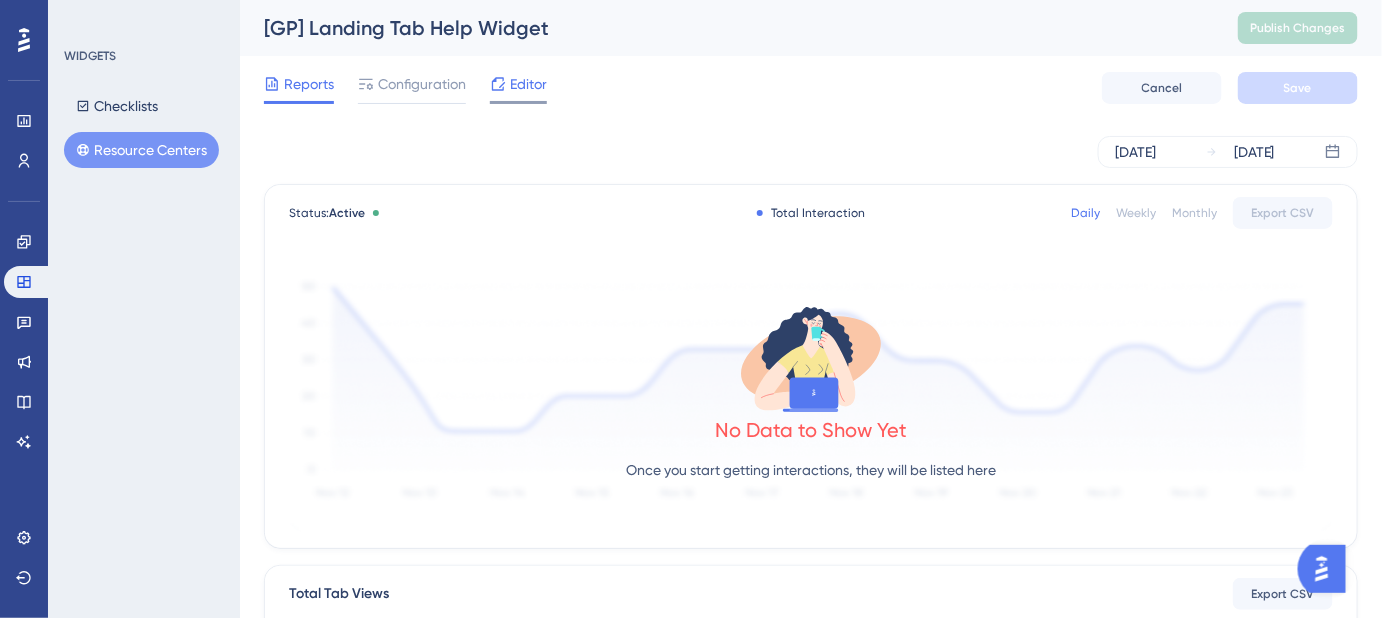 click on "Editor" at bounding box center [528, 84] 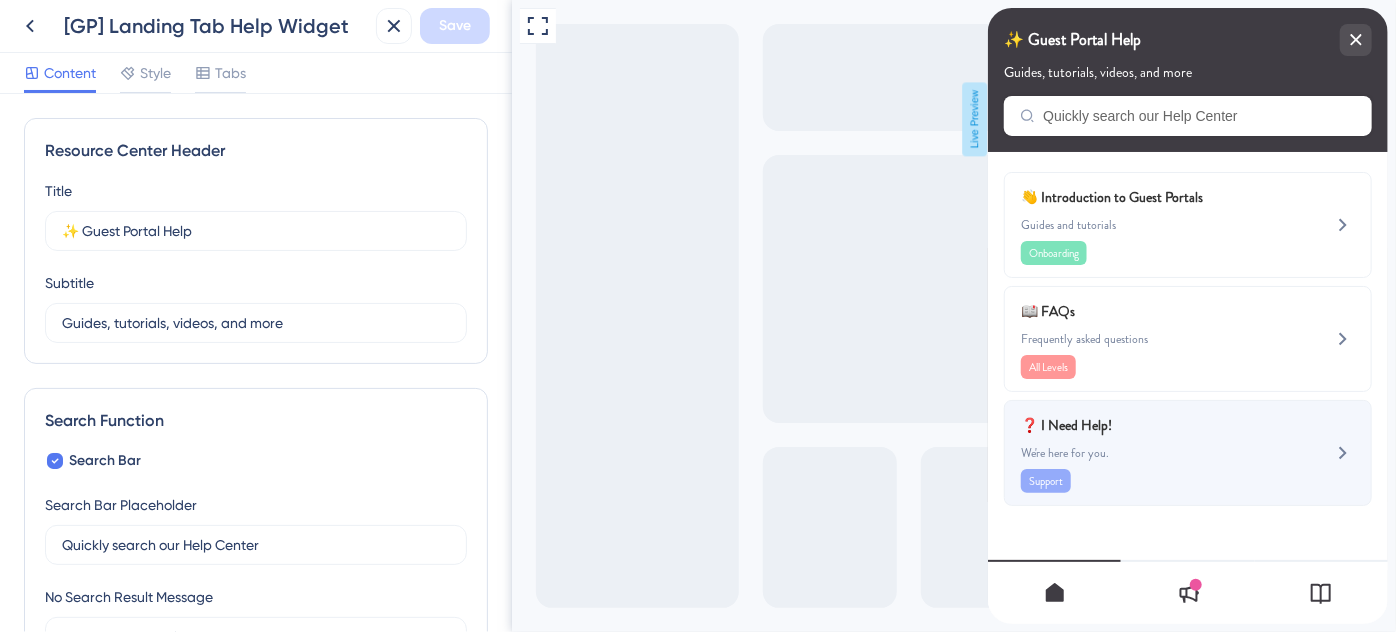 scroll, scrollTop: 0, scrollLeft: 0, axis: both 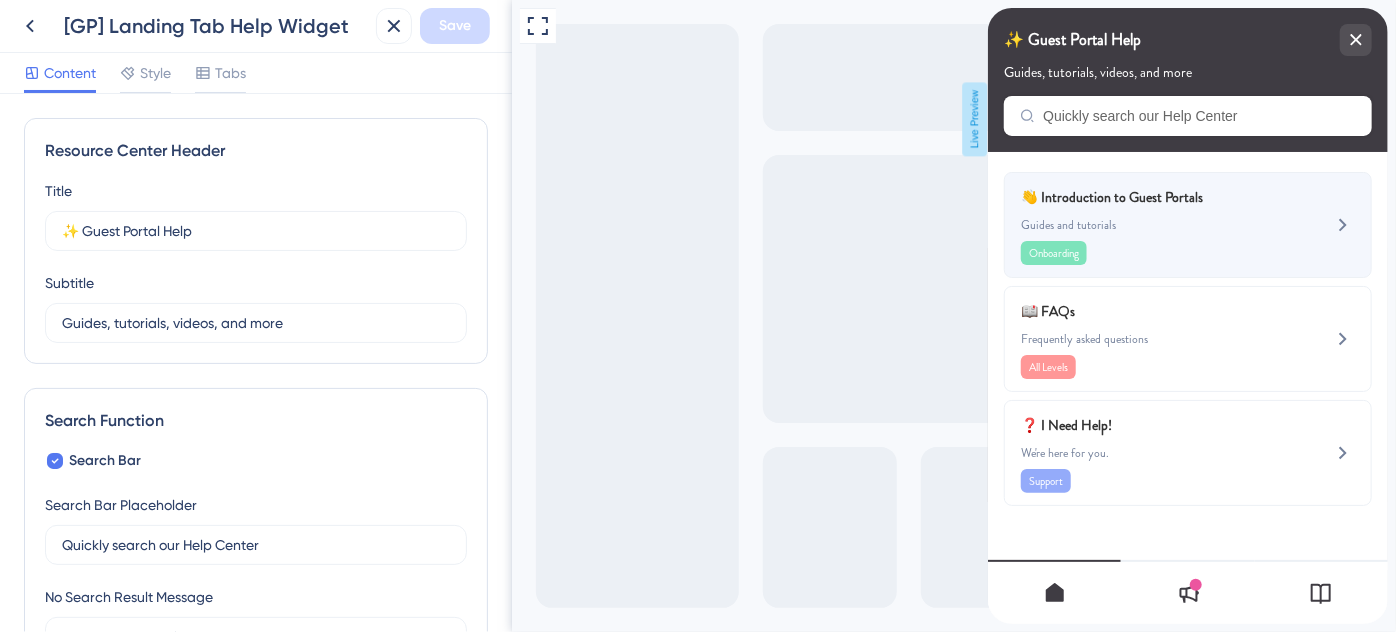 click 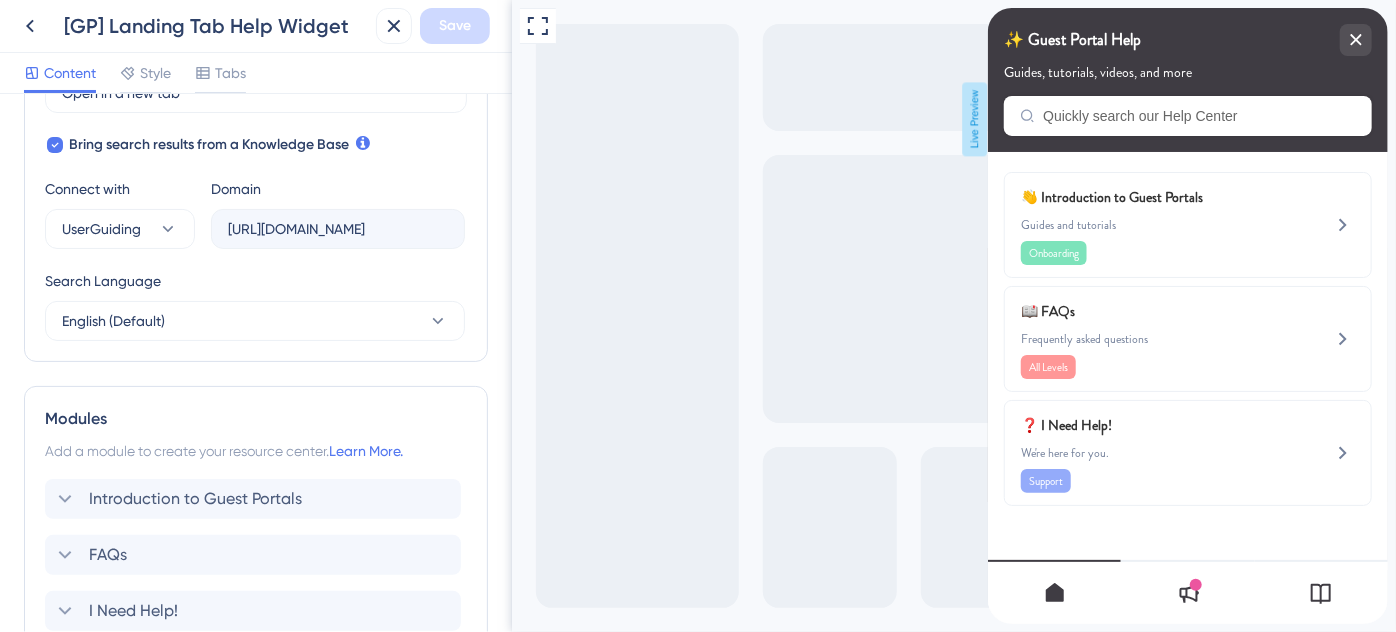 scroll, scrollTop: 814, scrollLeft: 0, axis: vertical 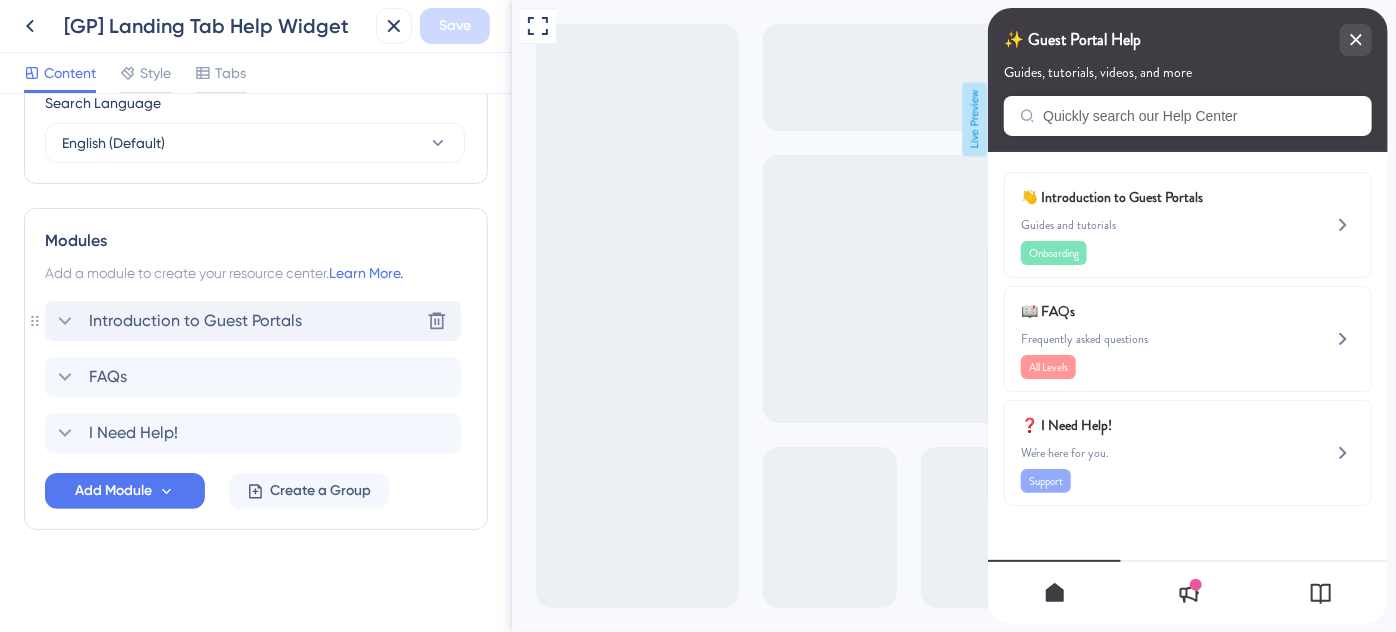 click 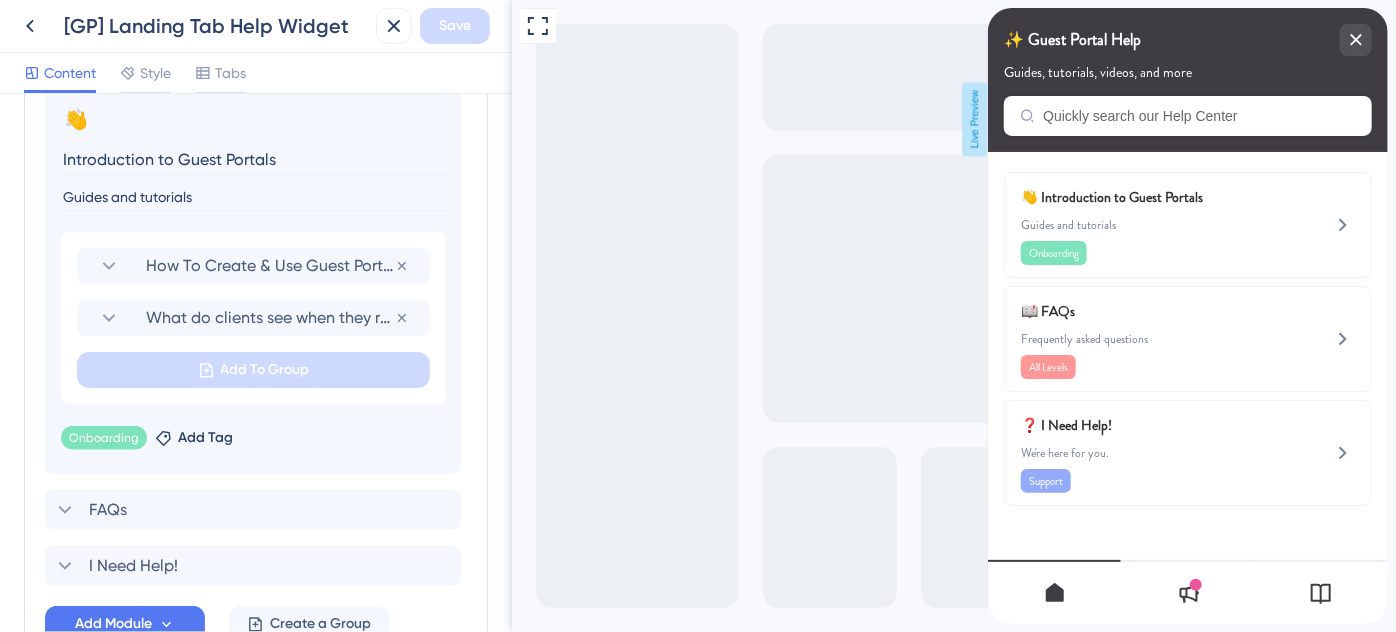 scroll, scrollTop: 1087, scrollLeft: 0, axis: vertical 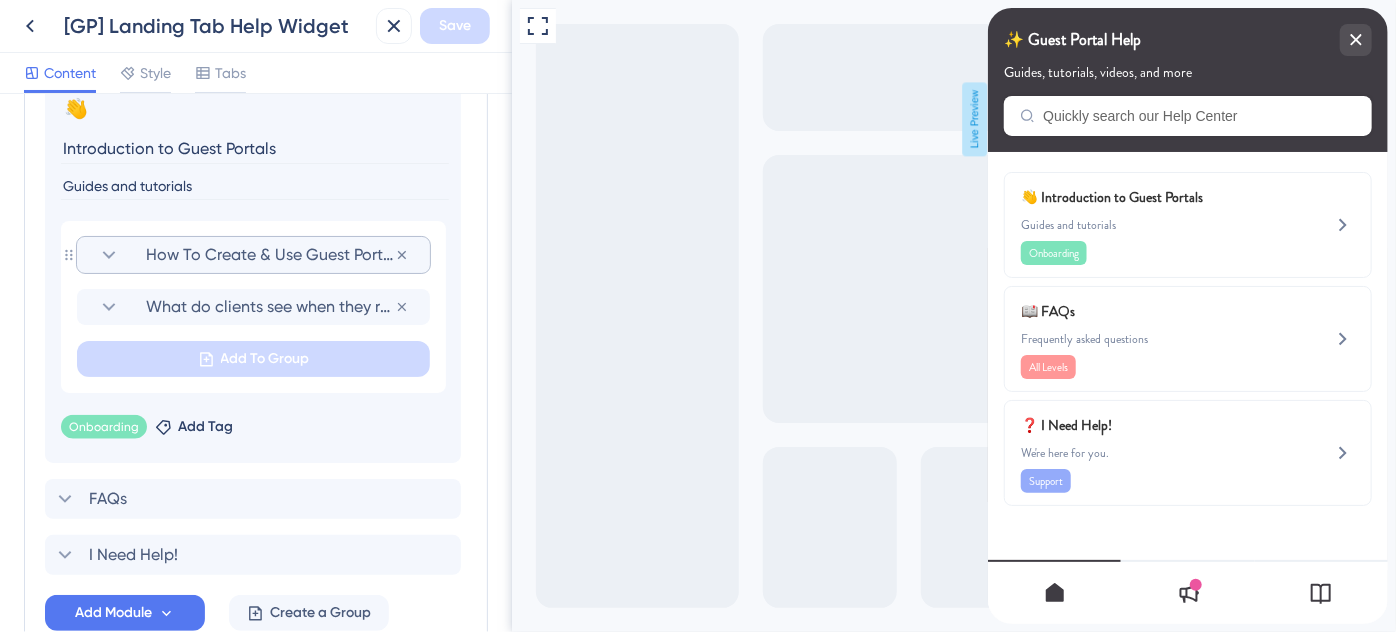 click 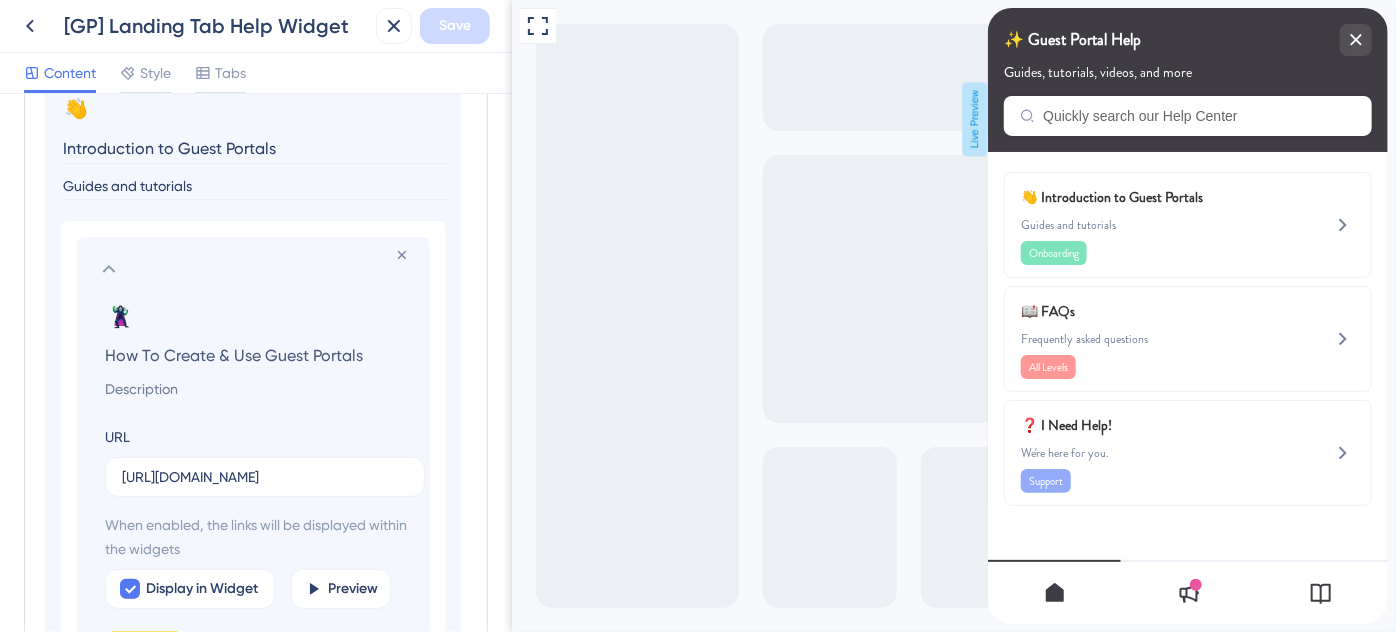 click 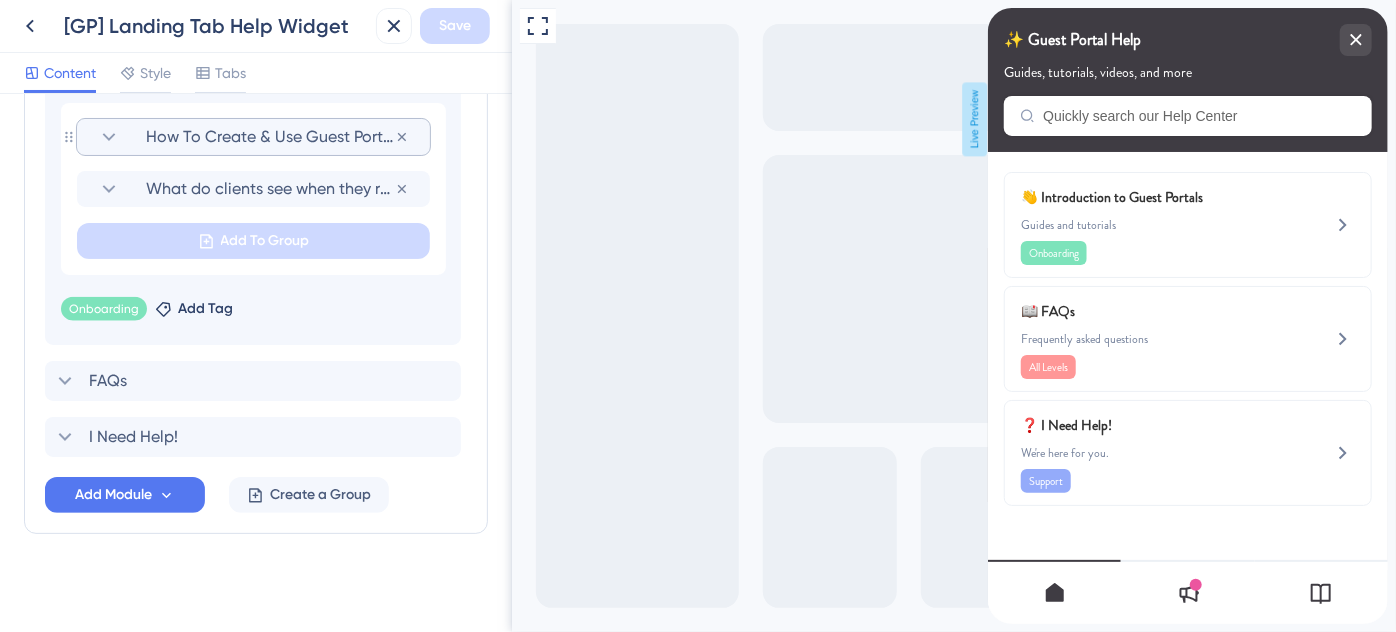 scroll, scrollTop: 1208, scrollLeft: 0, axis: vertical 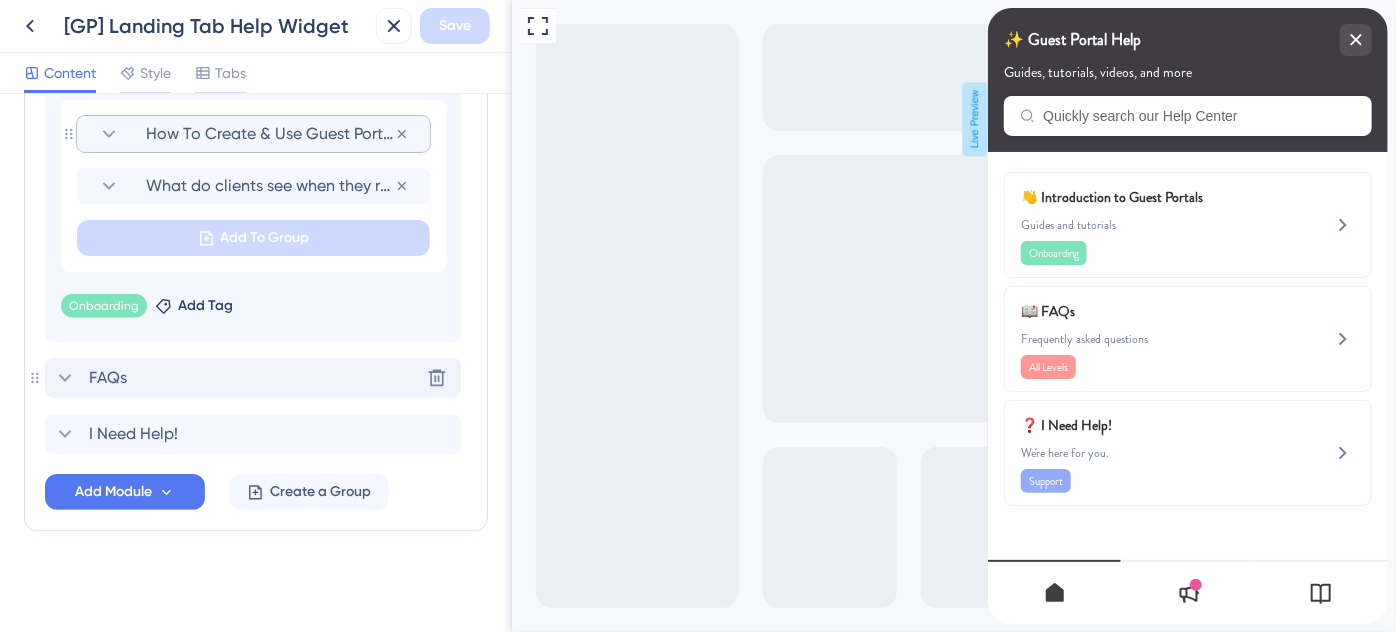 click 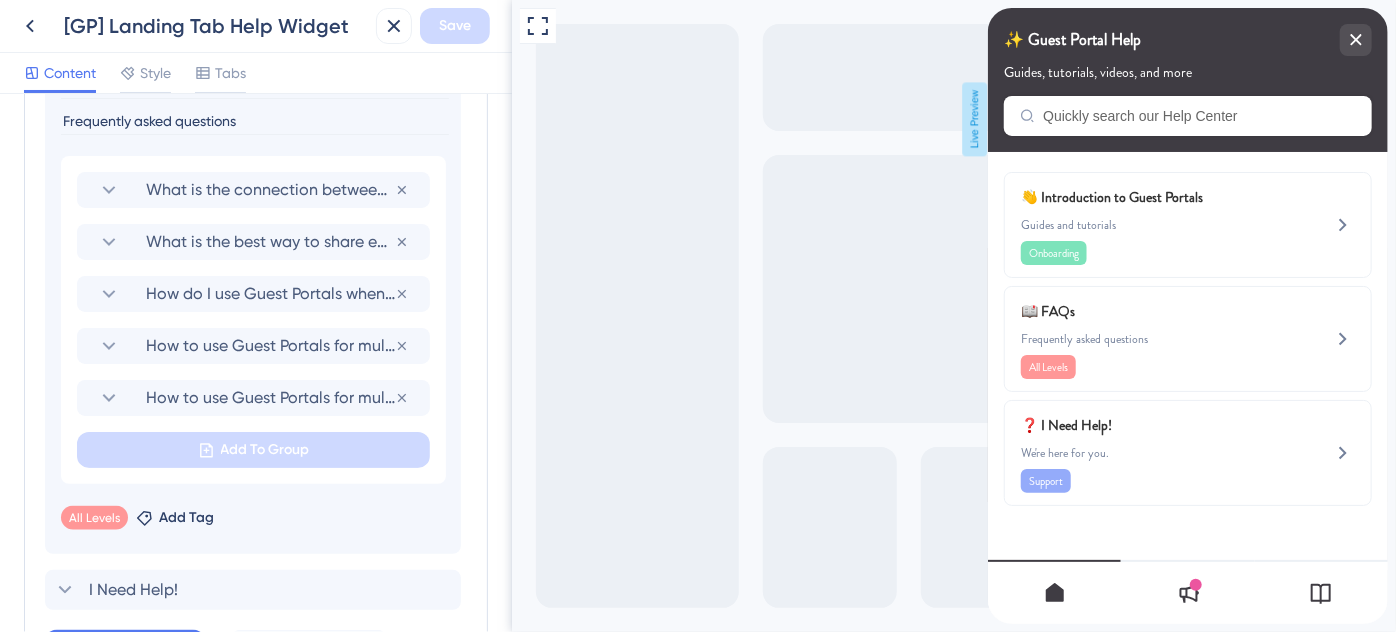 scroll, scrollTop: 1180, scrollLeft: 0, axis: vertical 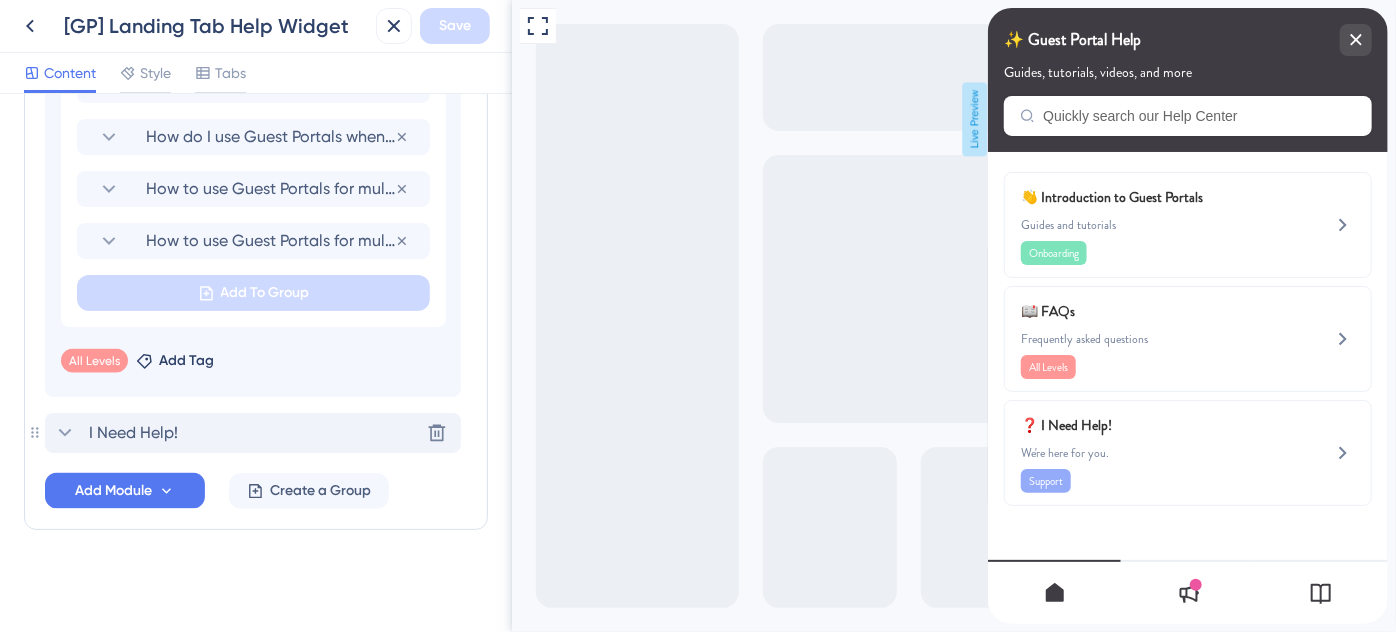 click 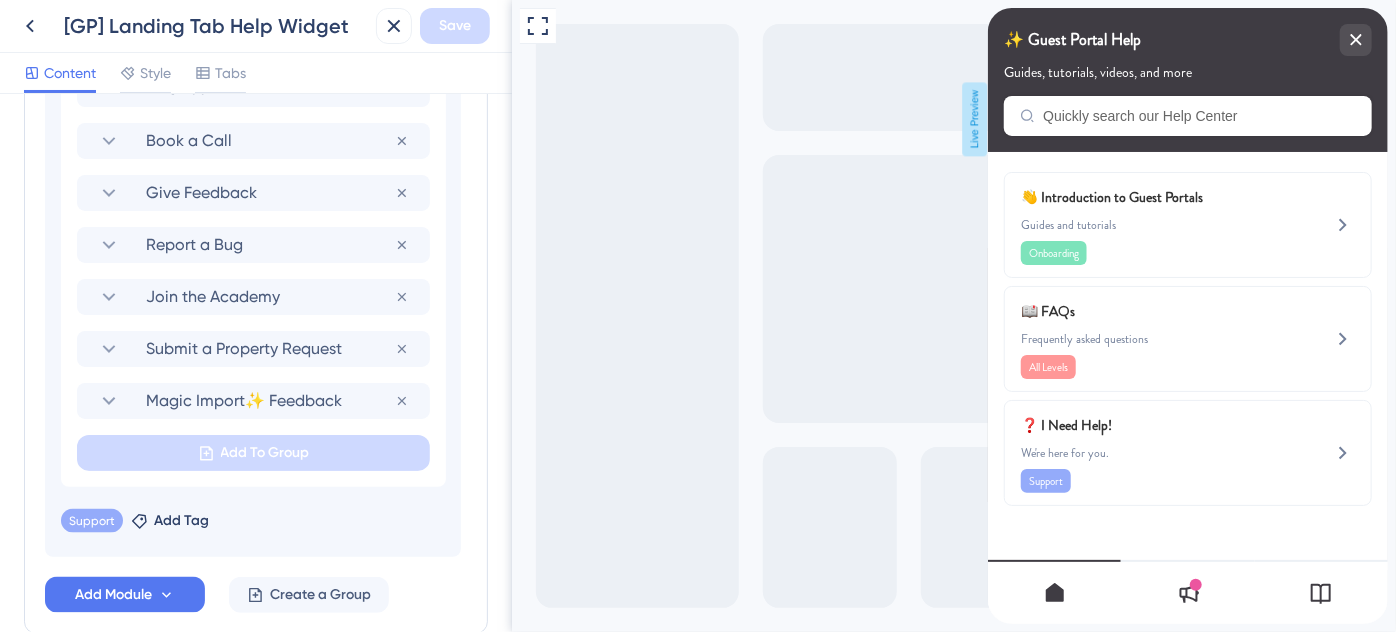 scroll, scrollTop: 982, scrollLeft: 0, axis: vertical 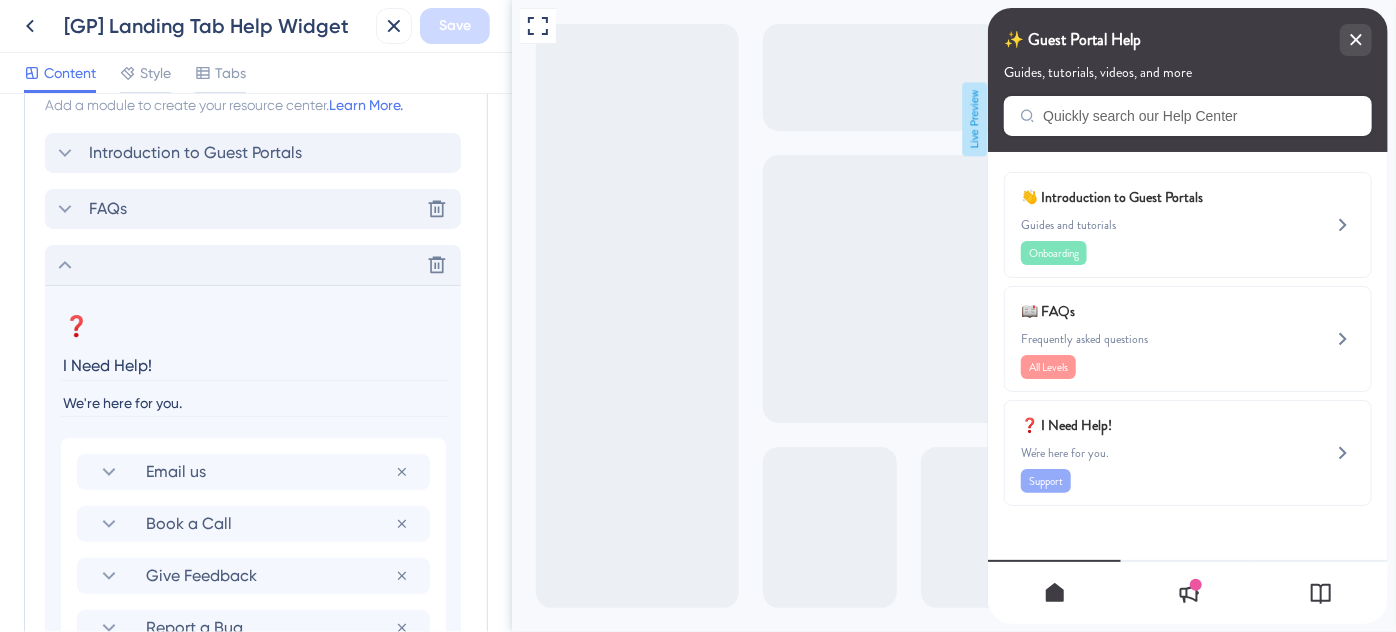 click 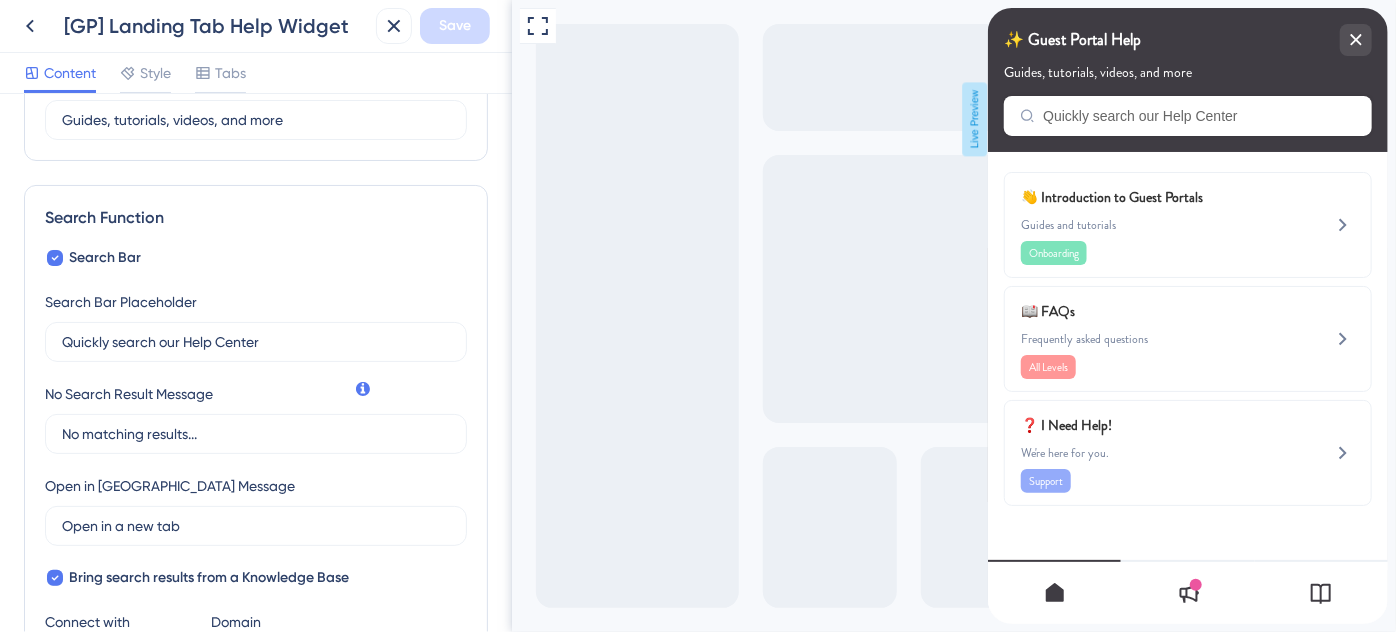 scroll, scrollTop: 178, scrollLeft: 0, axis: vertical 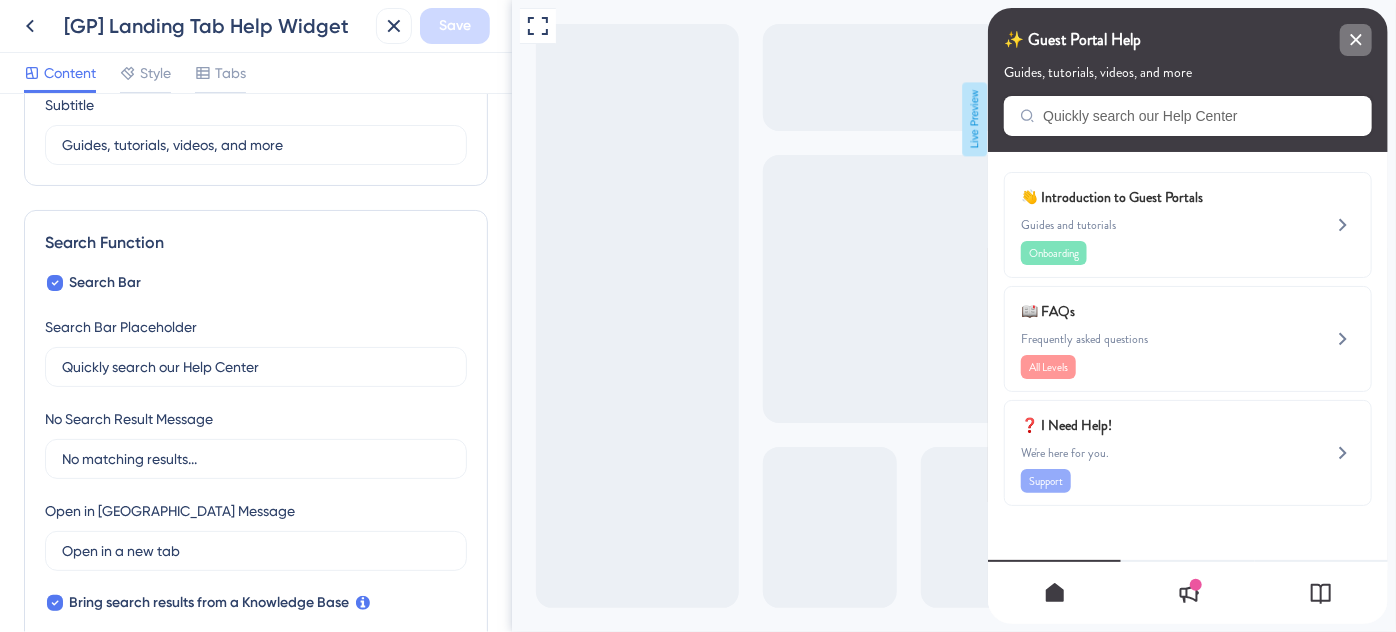 drag, startPoint x: 1063, startPoint y: 8, endPoint x: 1365, endPoint y: 42, distance: 303.90787 